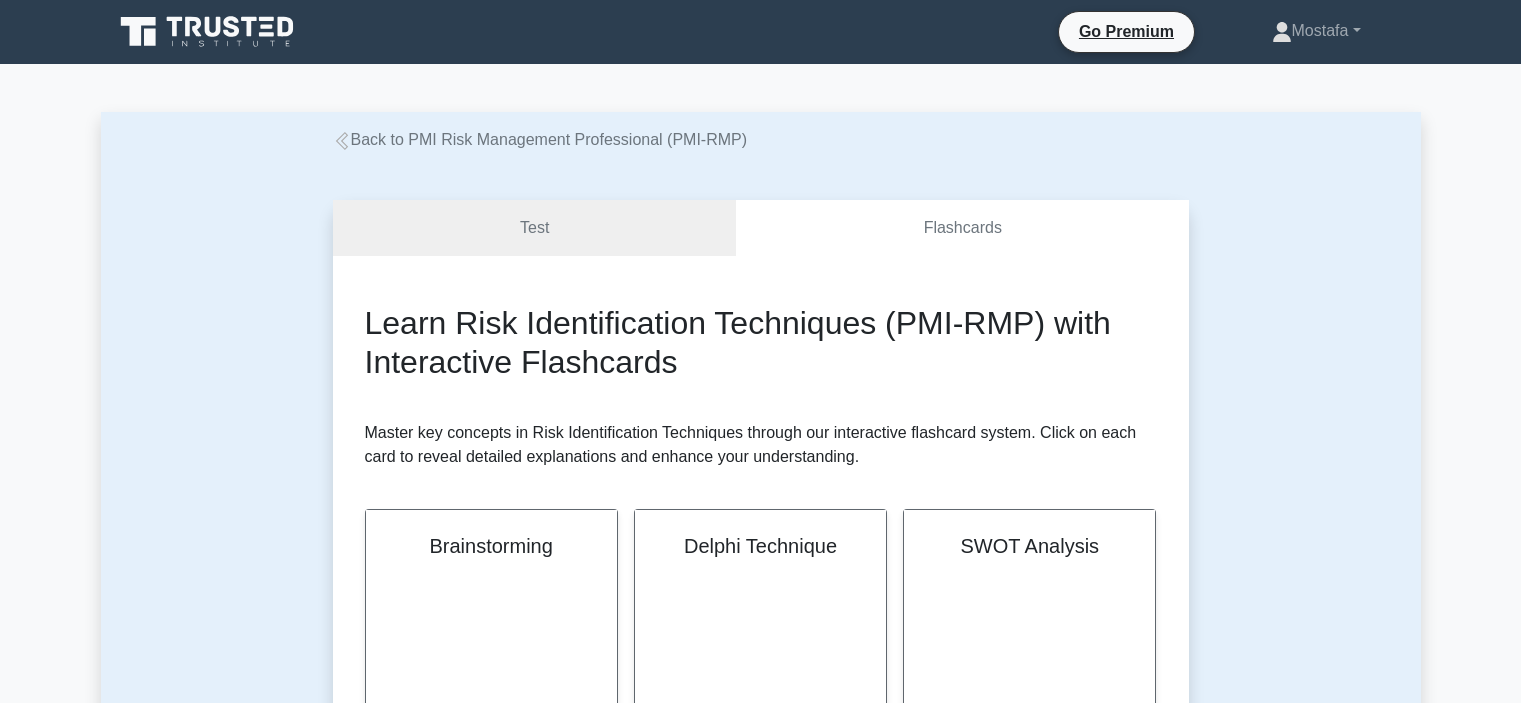 scroll, scrollTop: 0, scrollLeft: 0, axis: both 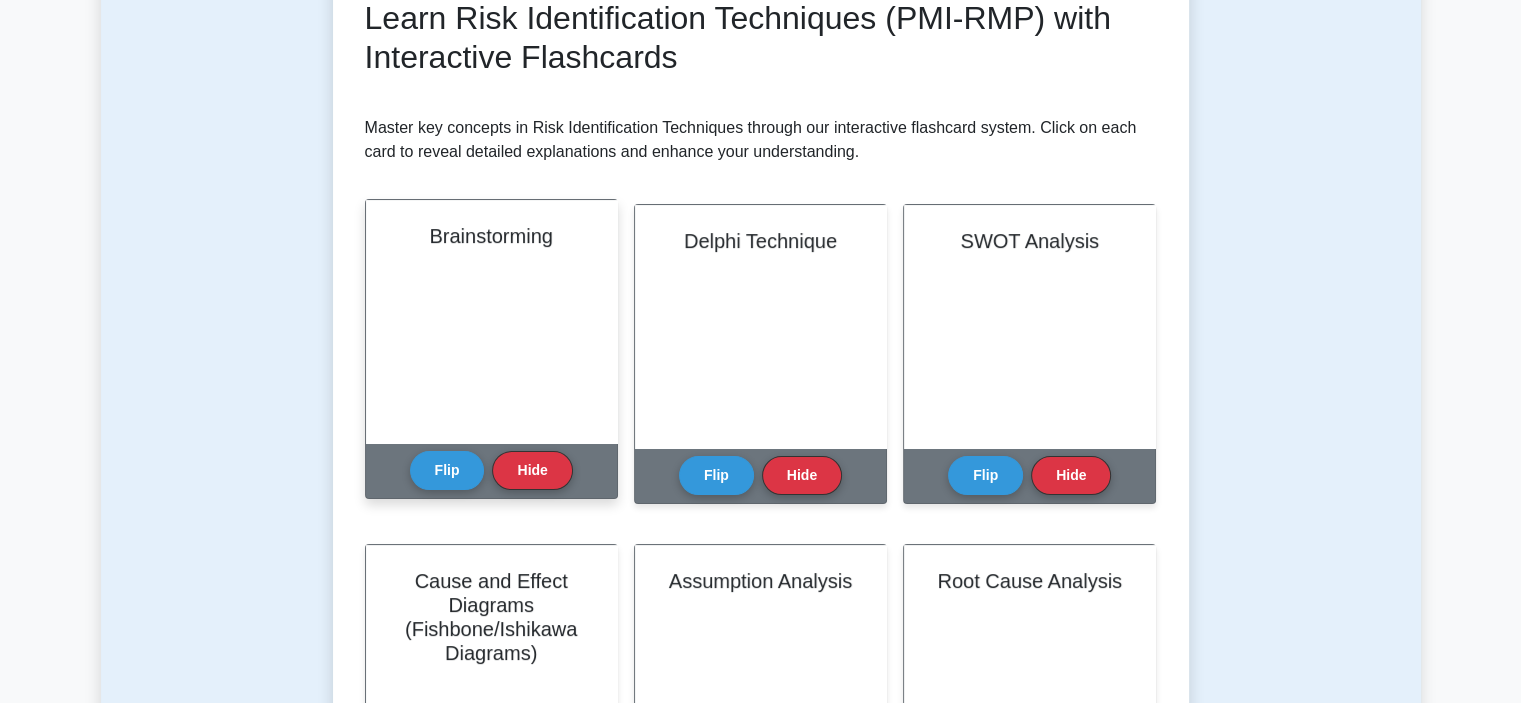 click on "Brainstorming" at bounding box center (491, 321) 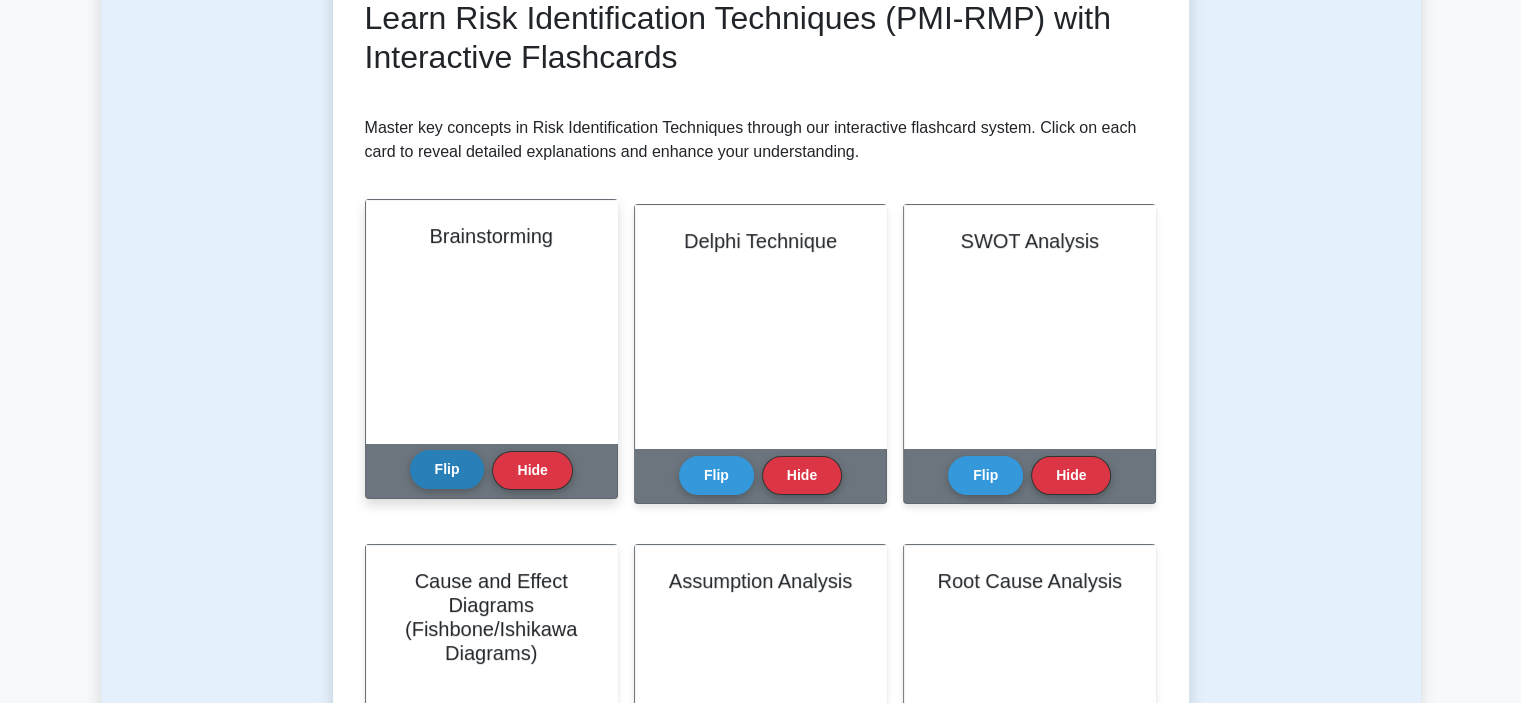 click on "Flip" at bounding box center (447, 469) 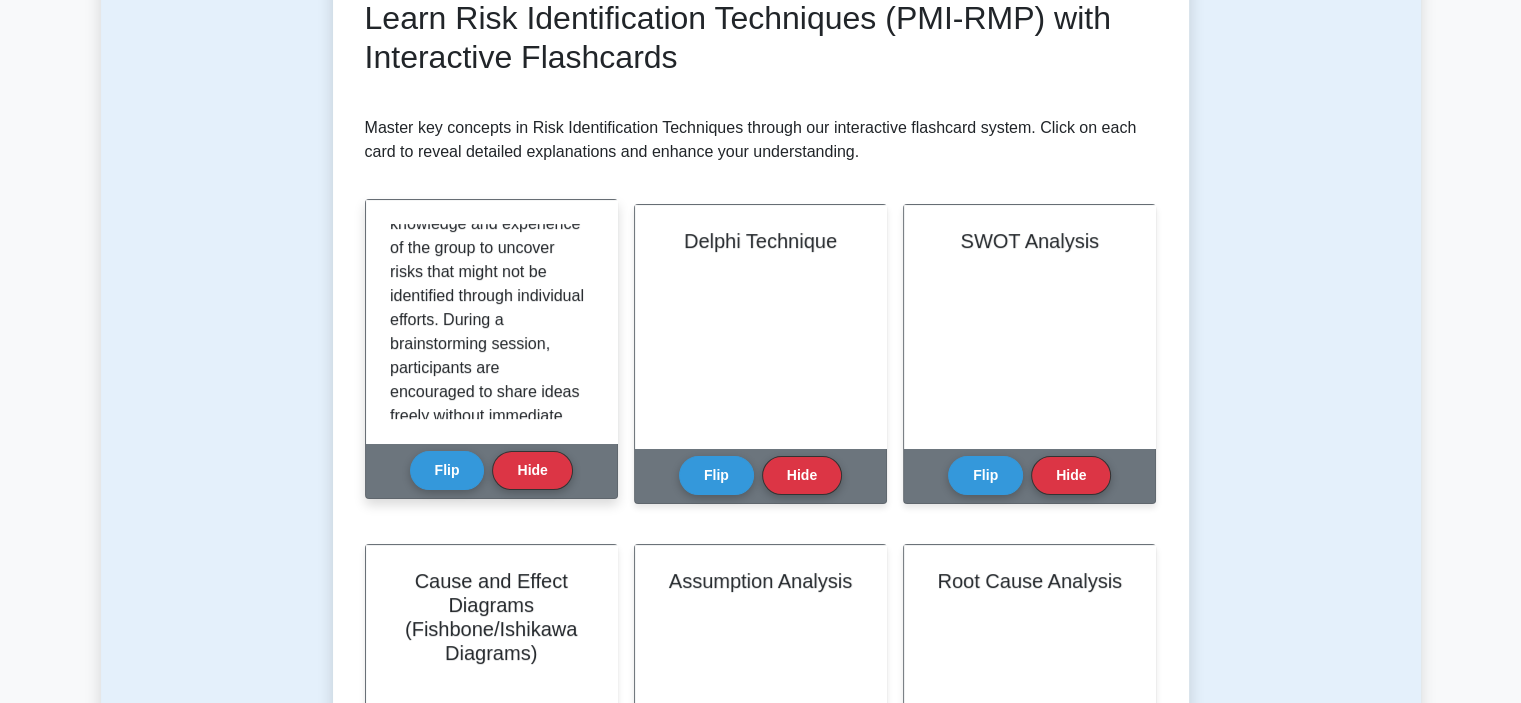 scroll, scrollTop: 400, scrollLeft: 0, axis: vertical 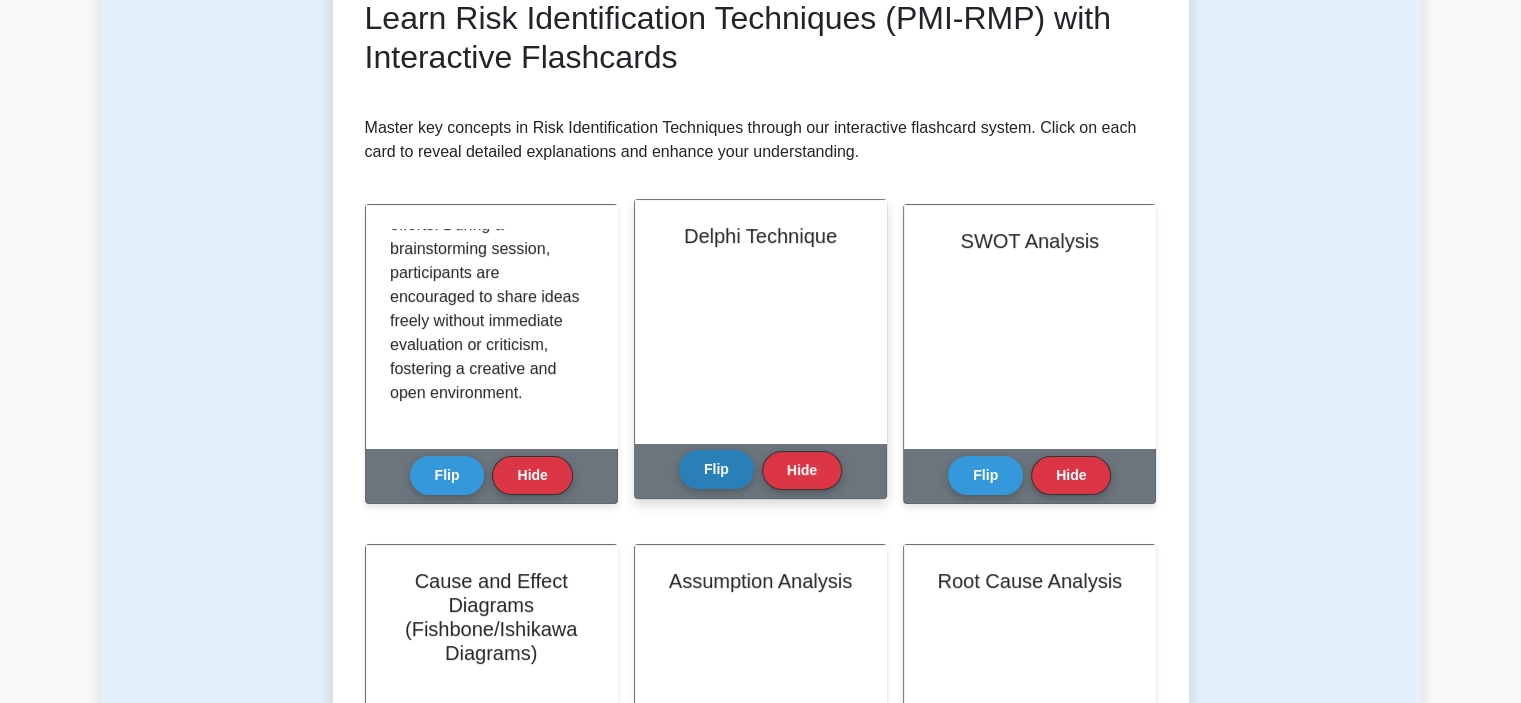 click on "Flip" at bounding box center [716, 469] 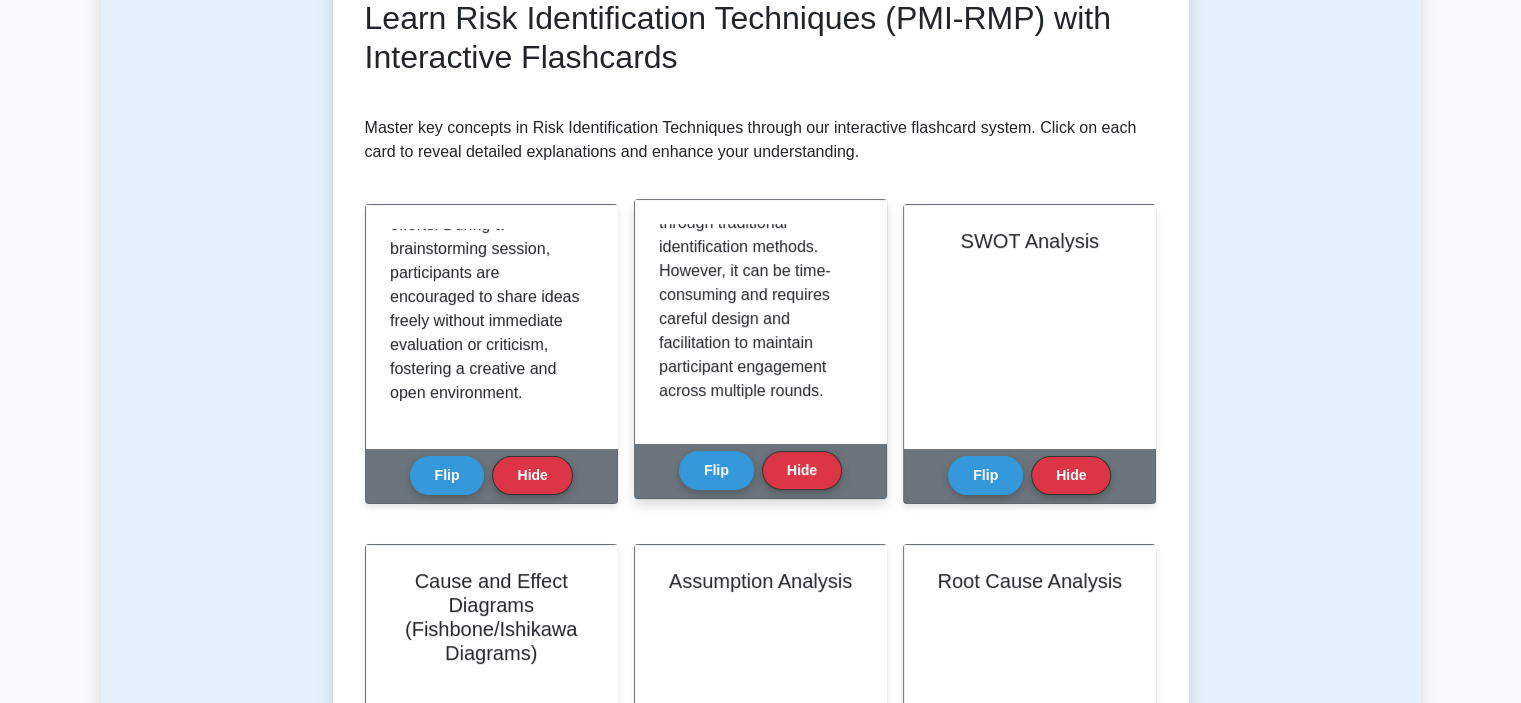 scroll, scrollTop: 1620, scrollLeft: 0, axis: vertical 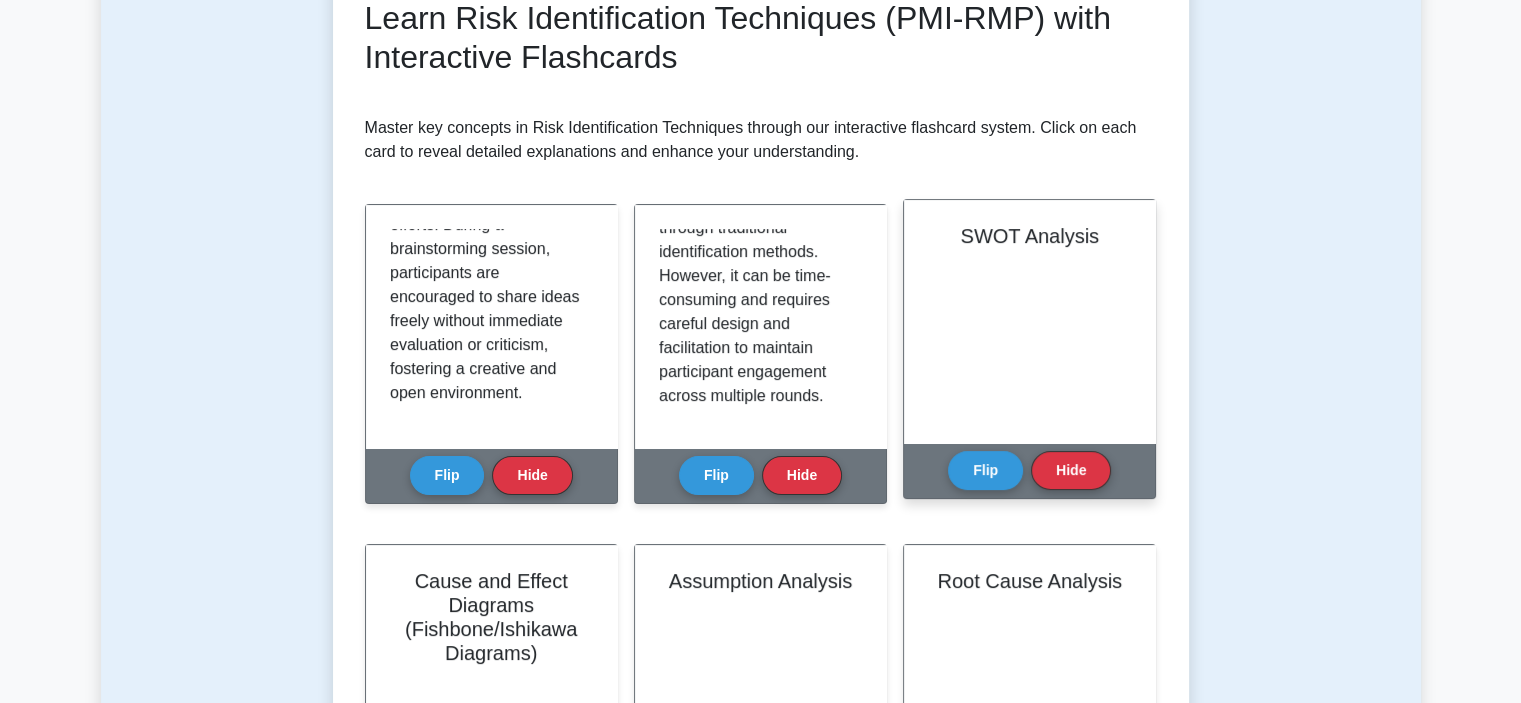 click on "SWOT Analysis" at bounding box center (1029, 321) 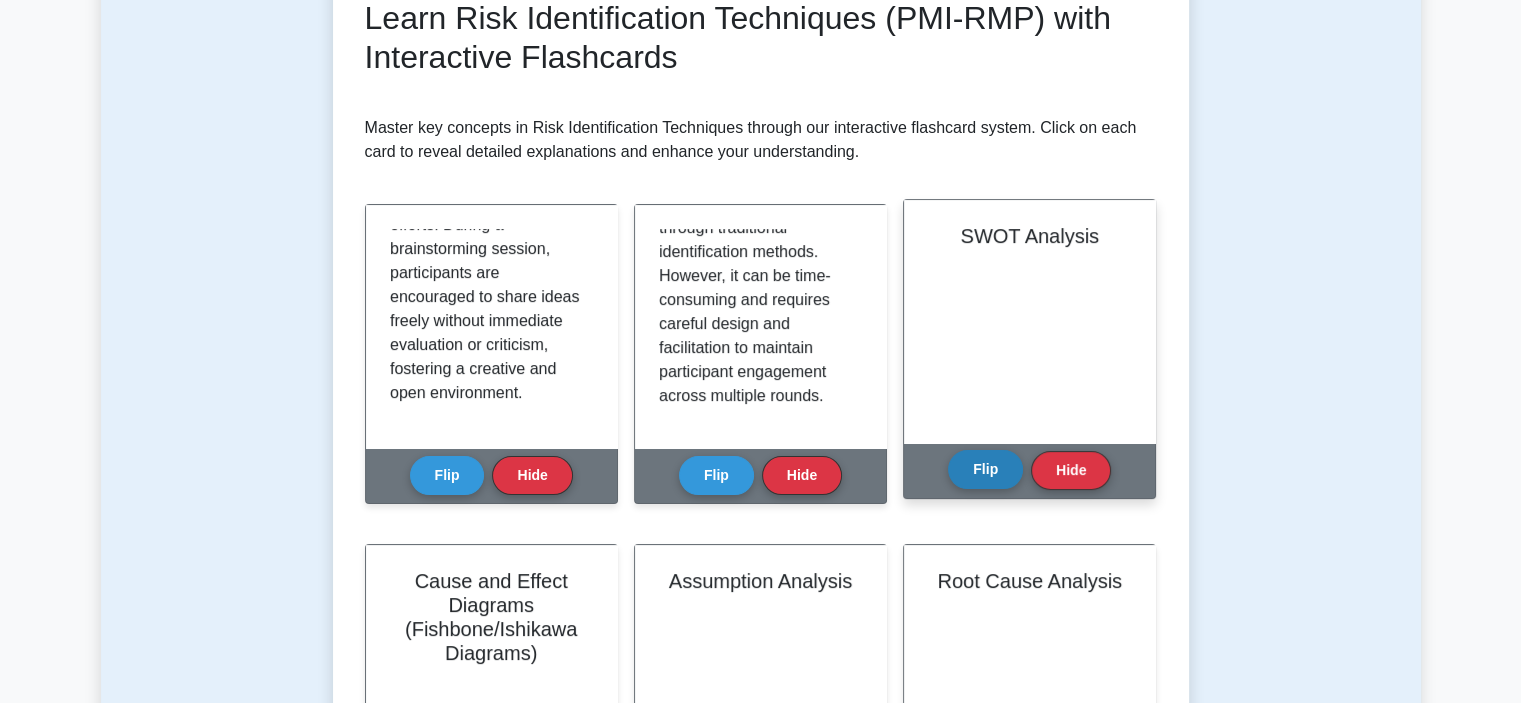 click on "Flip" at bounding box center [985, 469] 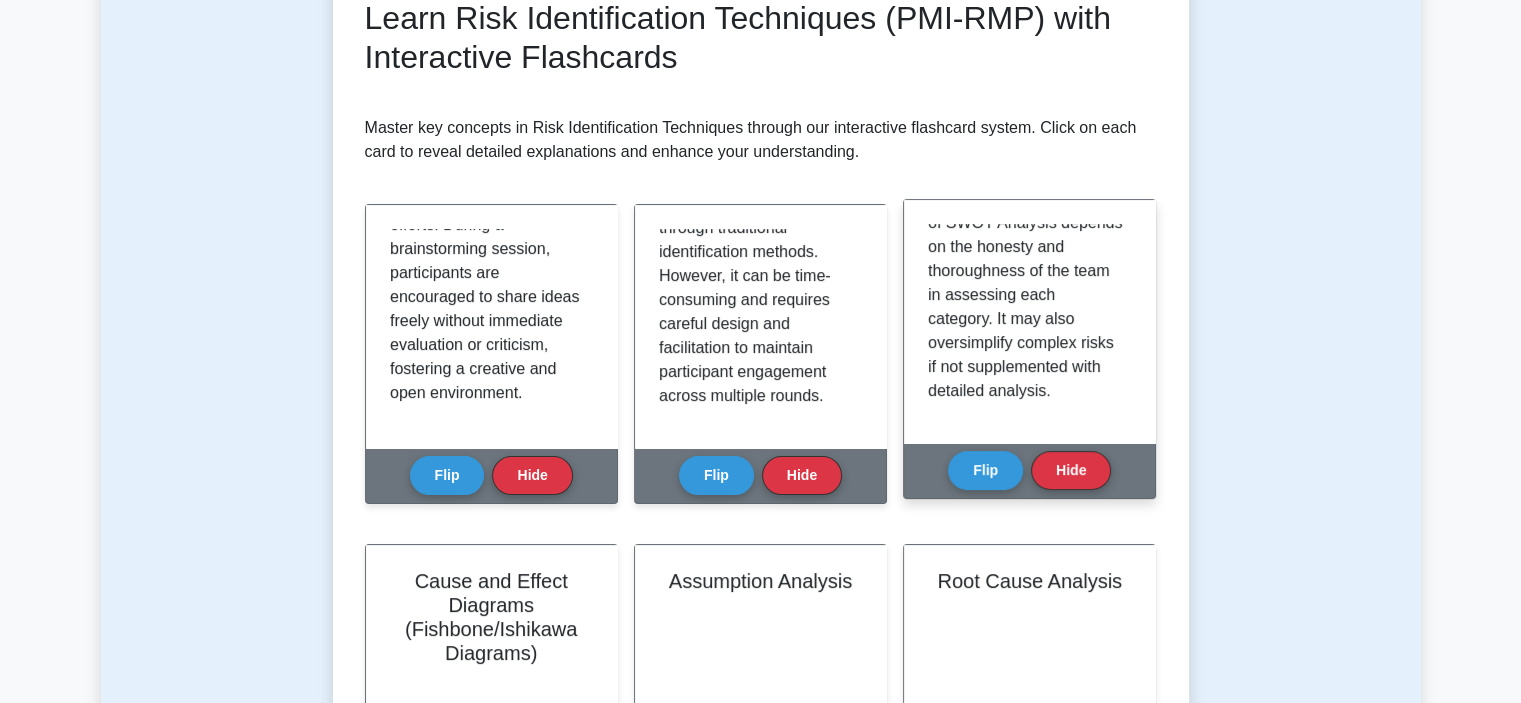 scroll, scrollTop: 1932, scrollLeft: 0, axis: vertical 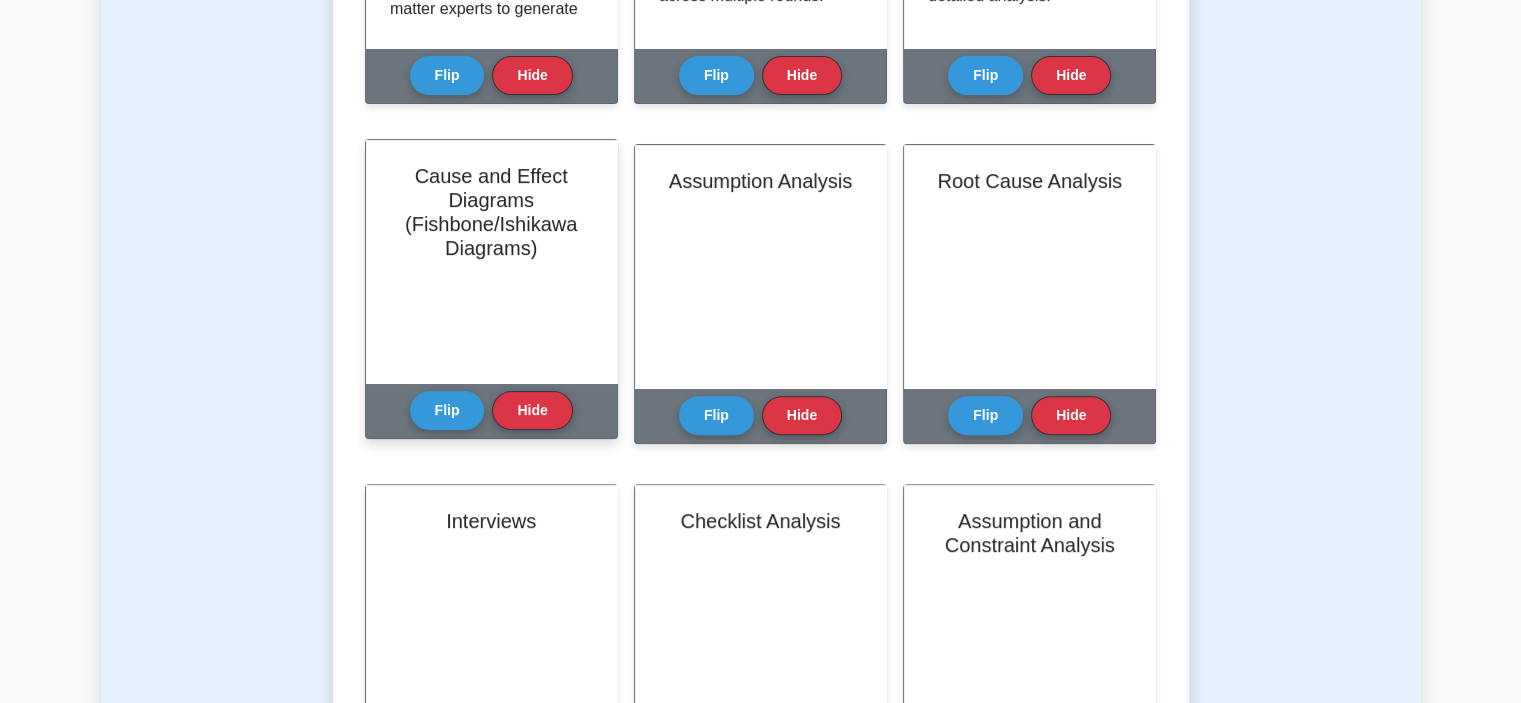 click on "Cause and Effect Diagrams (Fishbone/Ishikawa Diagrams)" at bounding box center [491, 261] 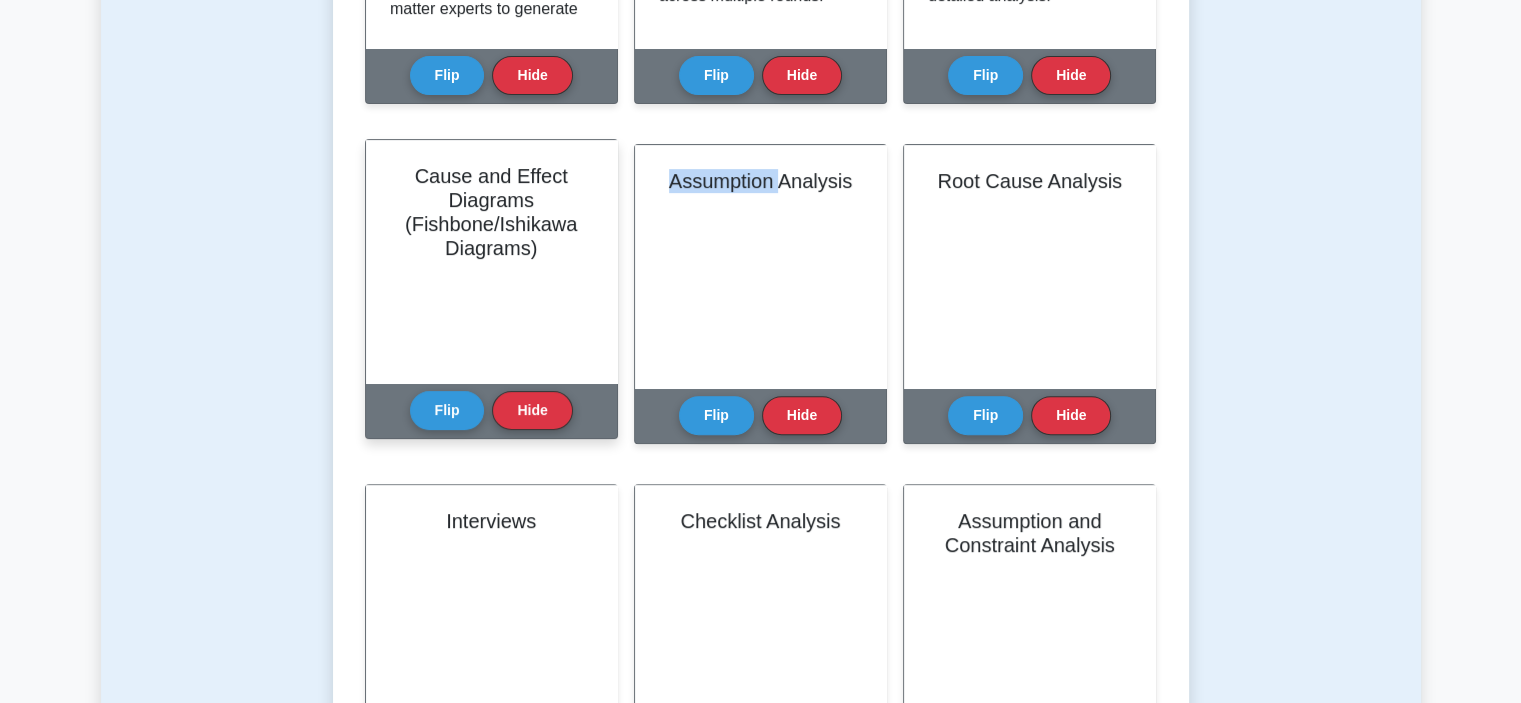 click on "Flip
Hide" at bounding box center (491, 410) 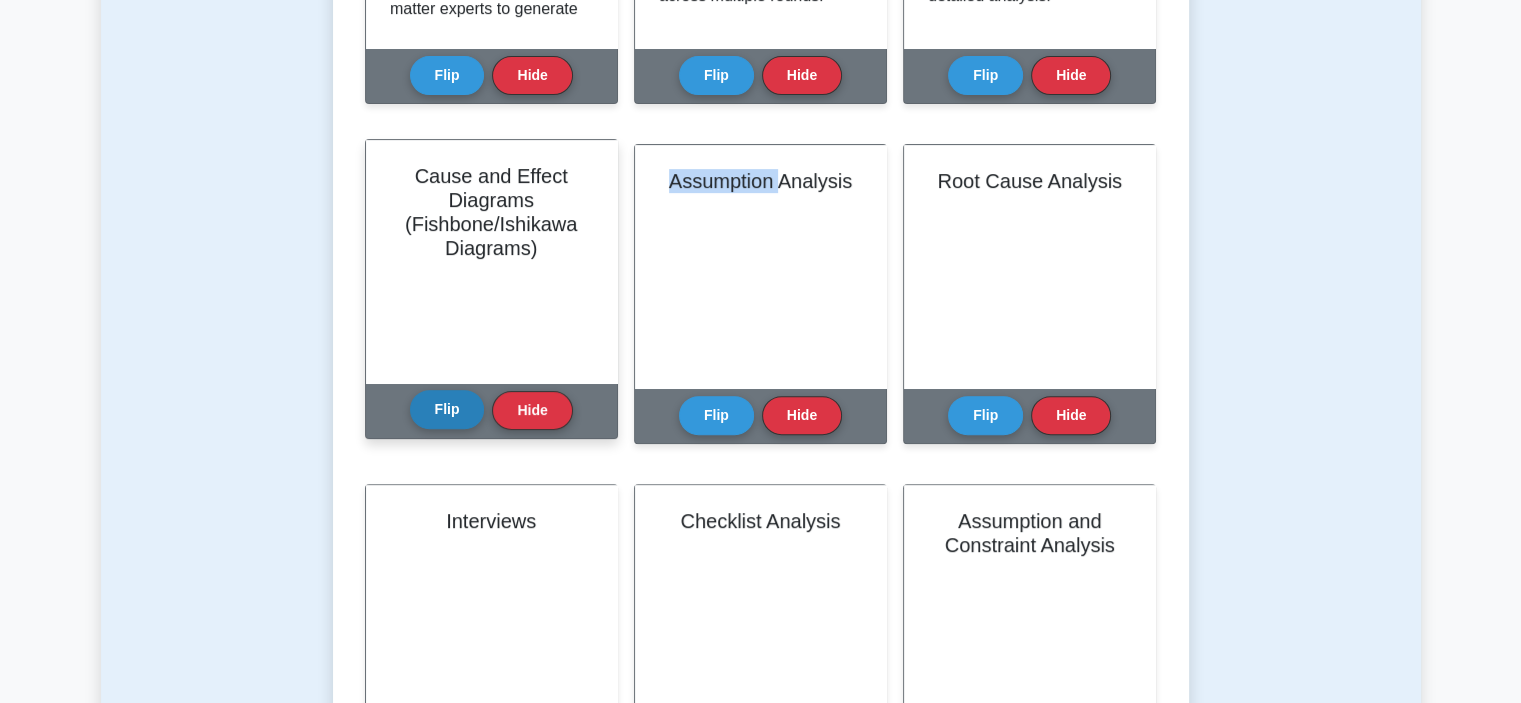 click on "Flip" at bounding box center (447, 409) 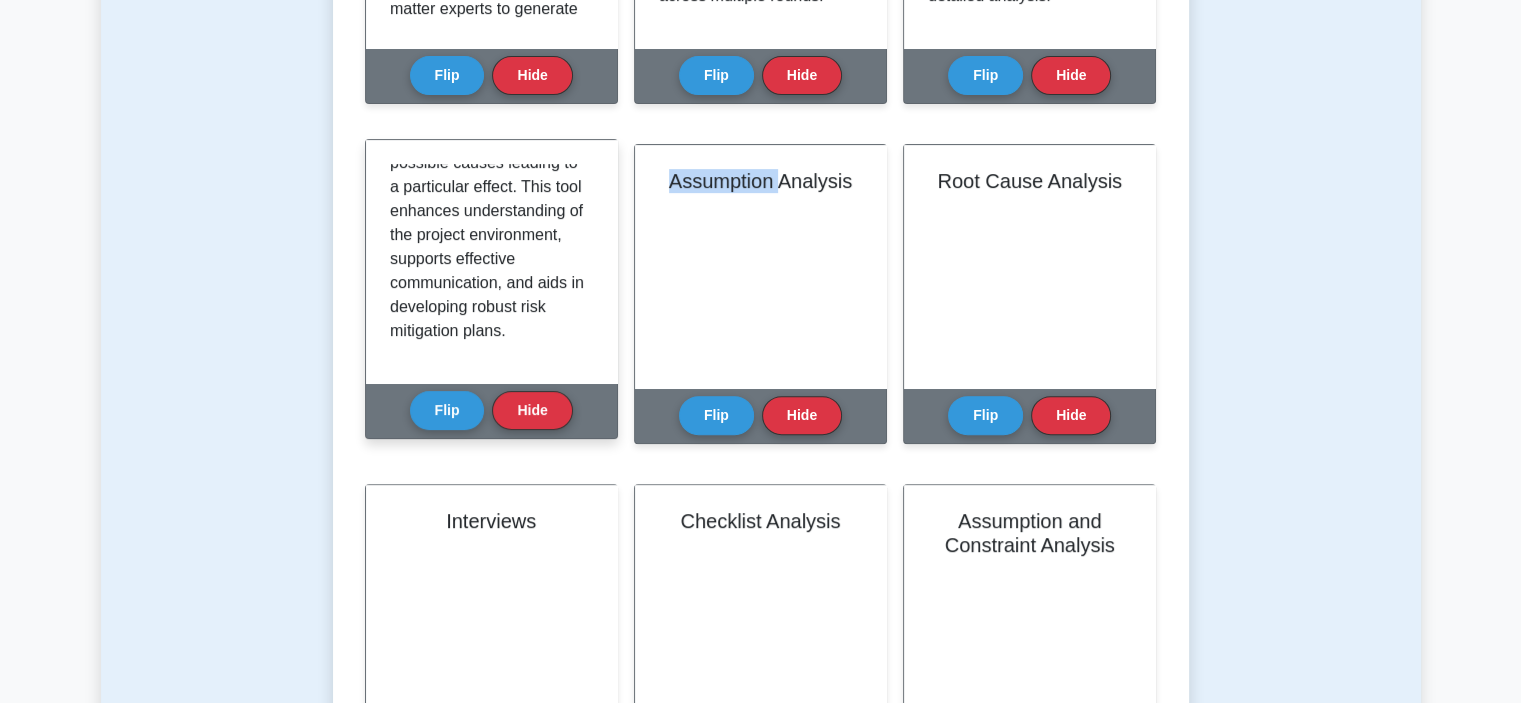 scroll, scrollTop: 2020, scrollLeft: 0, axis: vertical 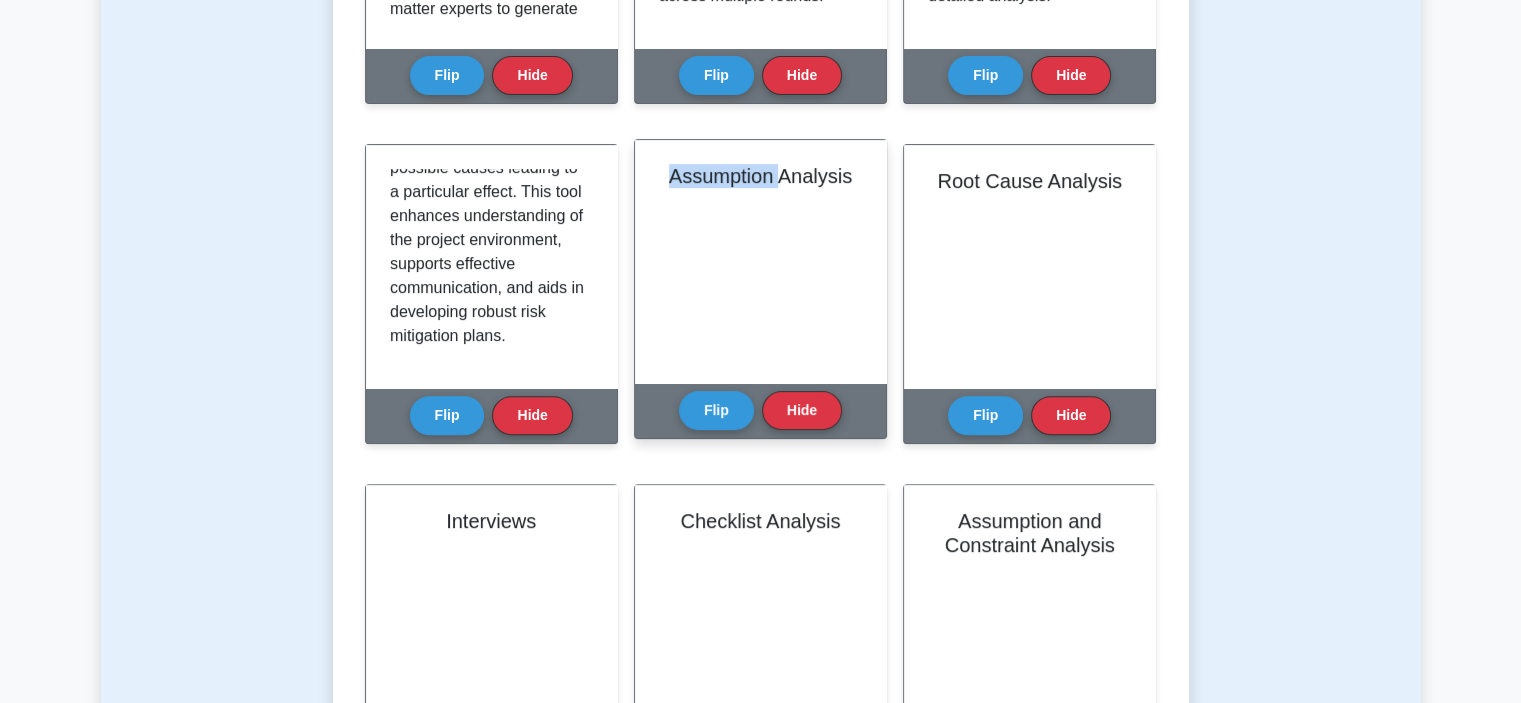 click on "Assumption Analysis" at bounding box center (760, 261) 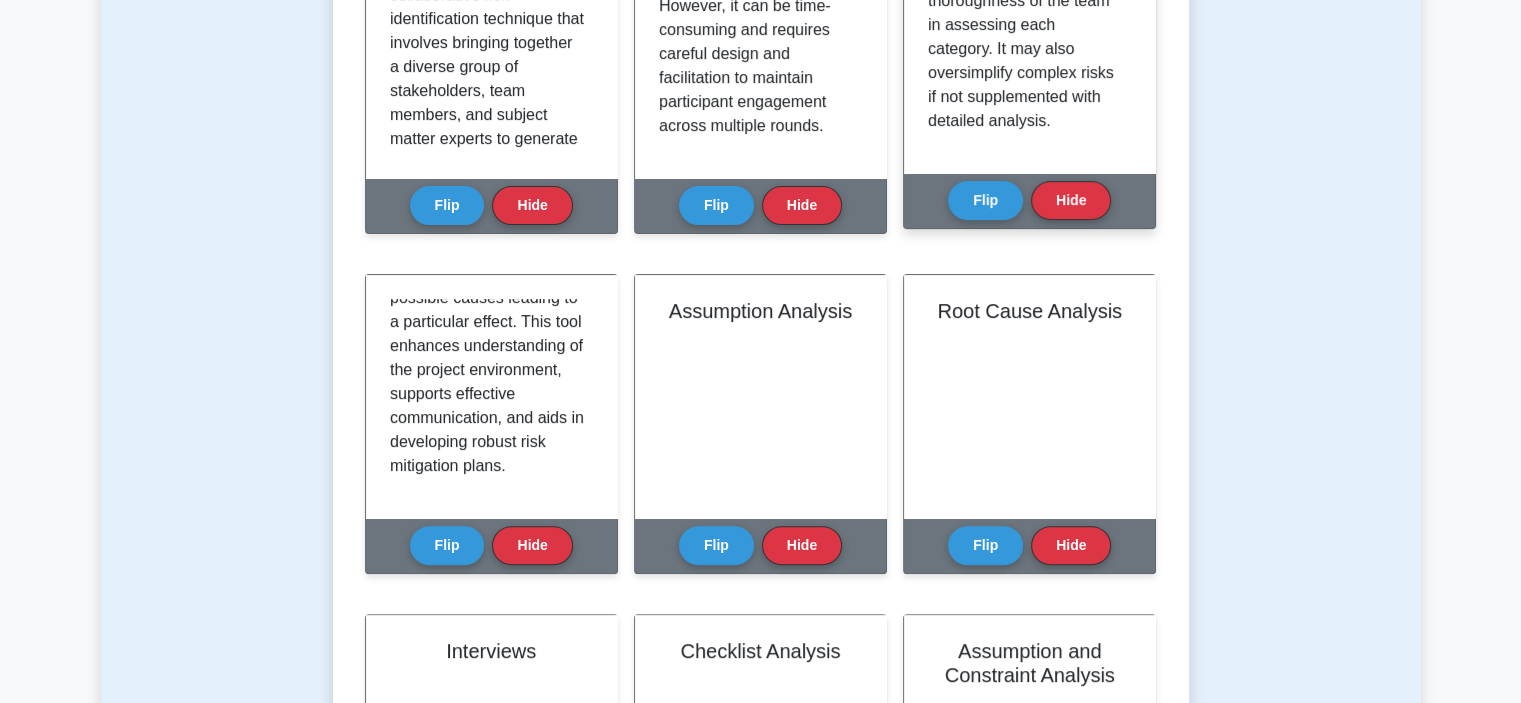 scroll, scrollTop: 400, scrollLeft: 0, axis: vertical 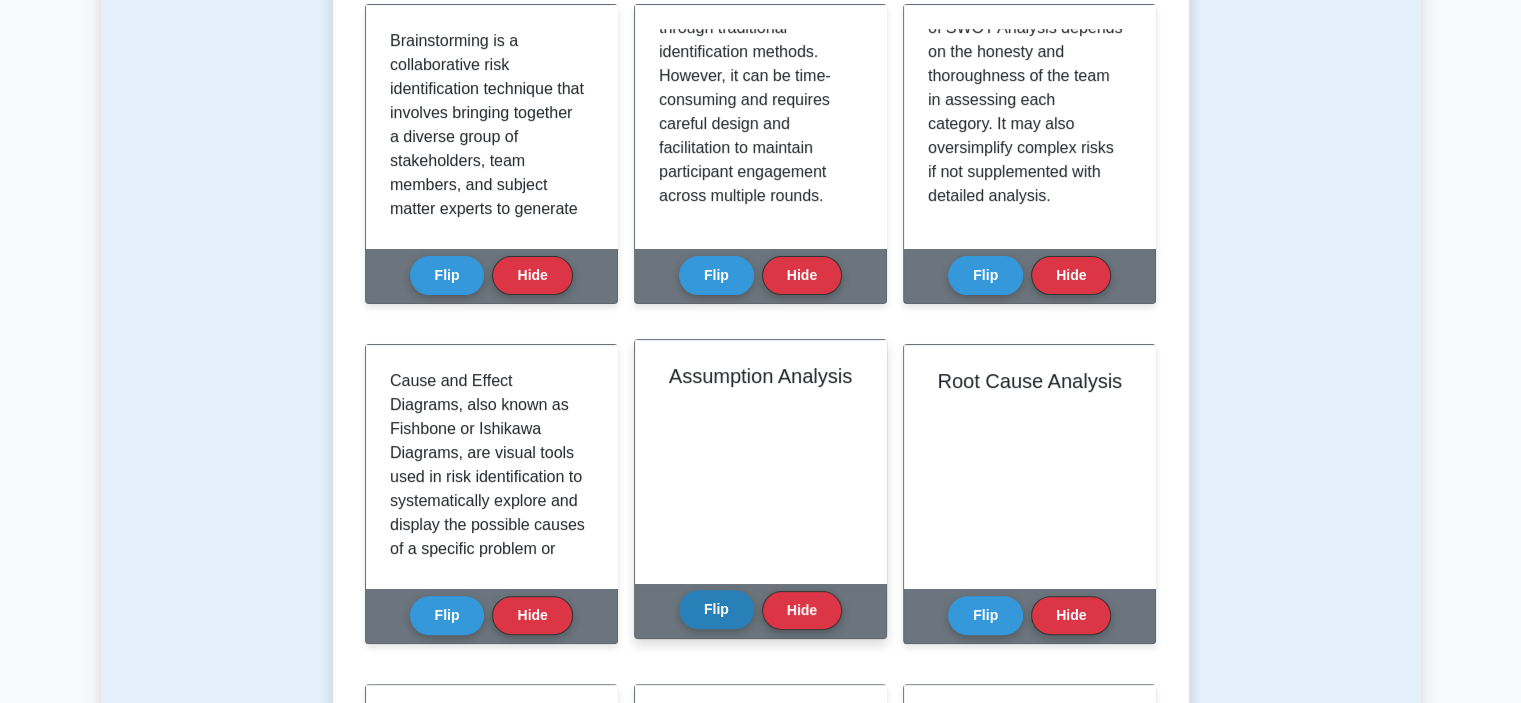 click on "Flip" at bounding box center (716, 609) 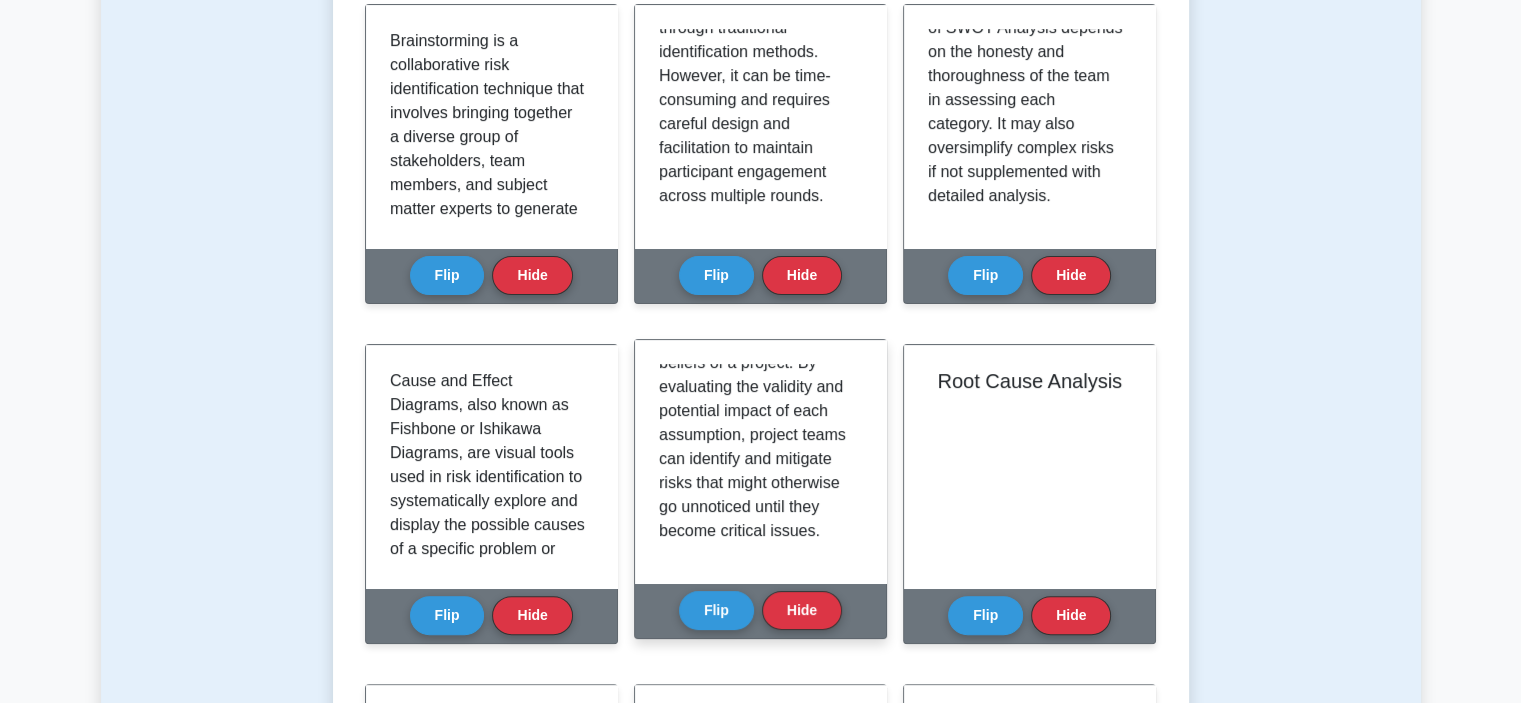 scroll, scrollTop: 2420, scrollLeft: 0, axis: vertical 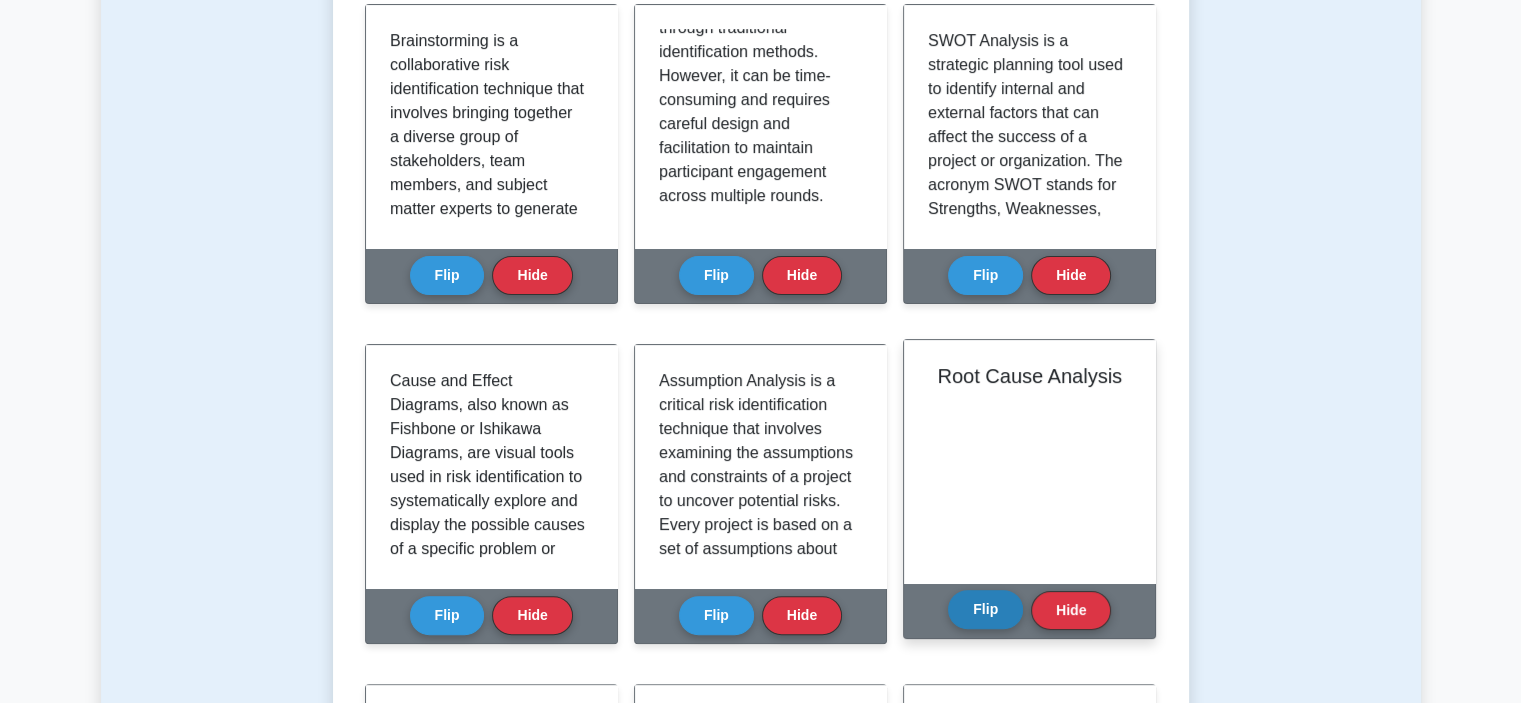 click on "Flip" at bounding box center [985, 609] 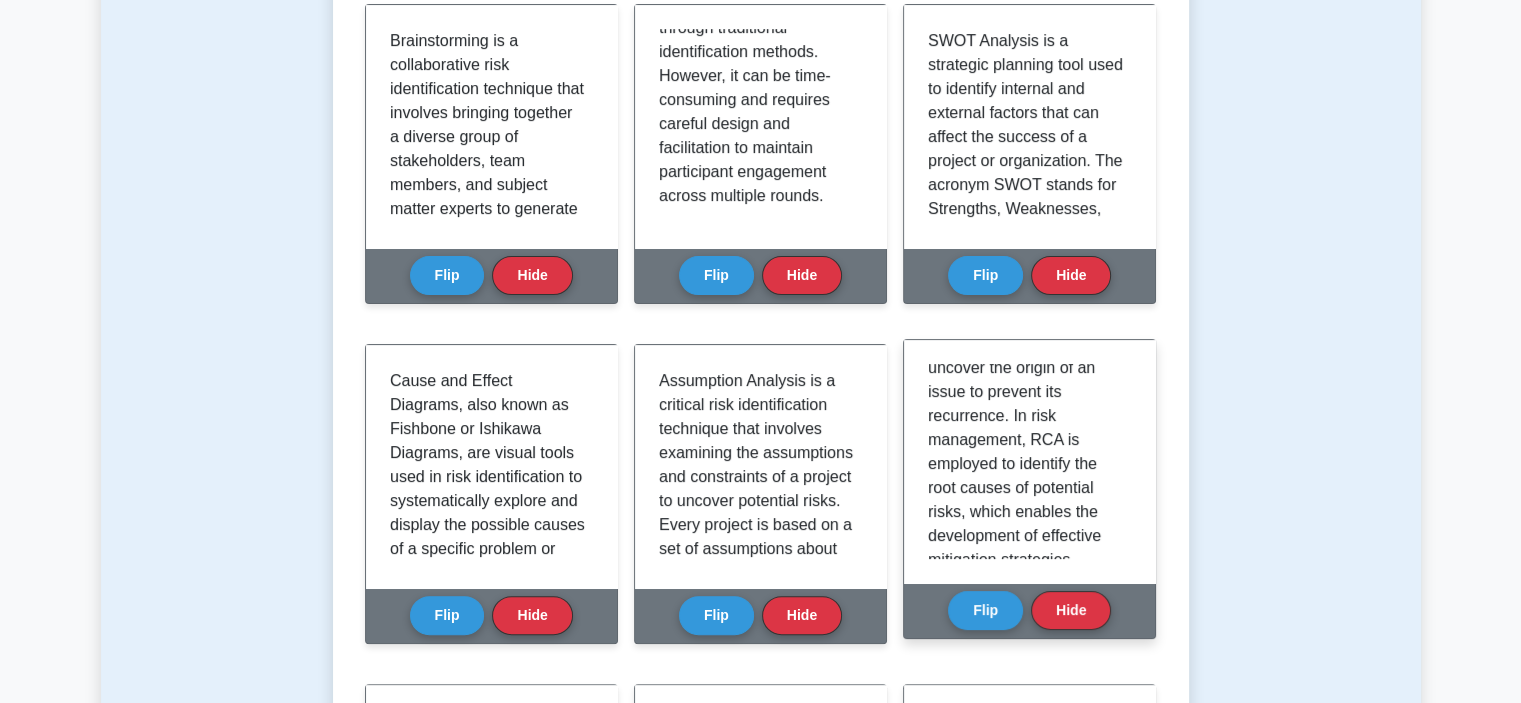 scroll, scrollTop: 0, scrollLeft: 0, axis: both 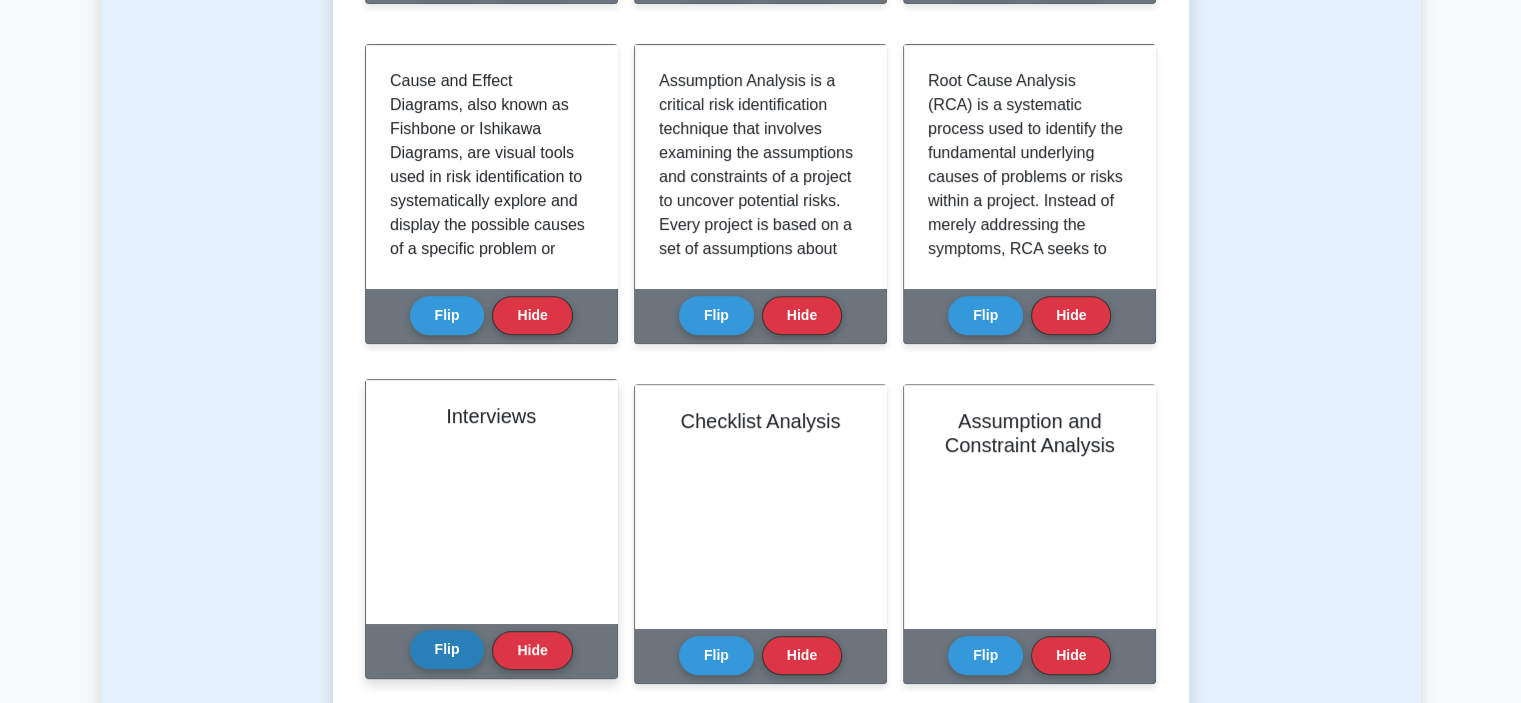 click on "Flip" at bounding box center [447, 649] 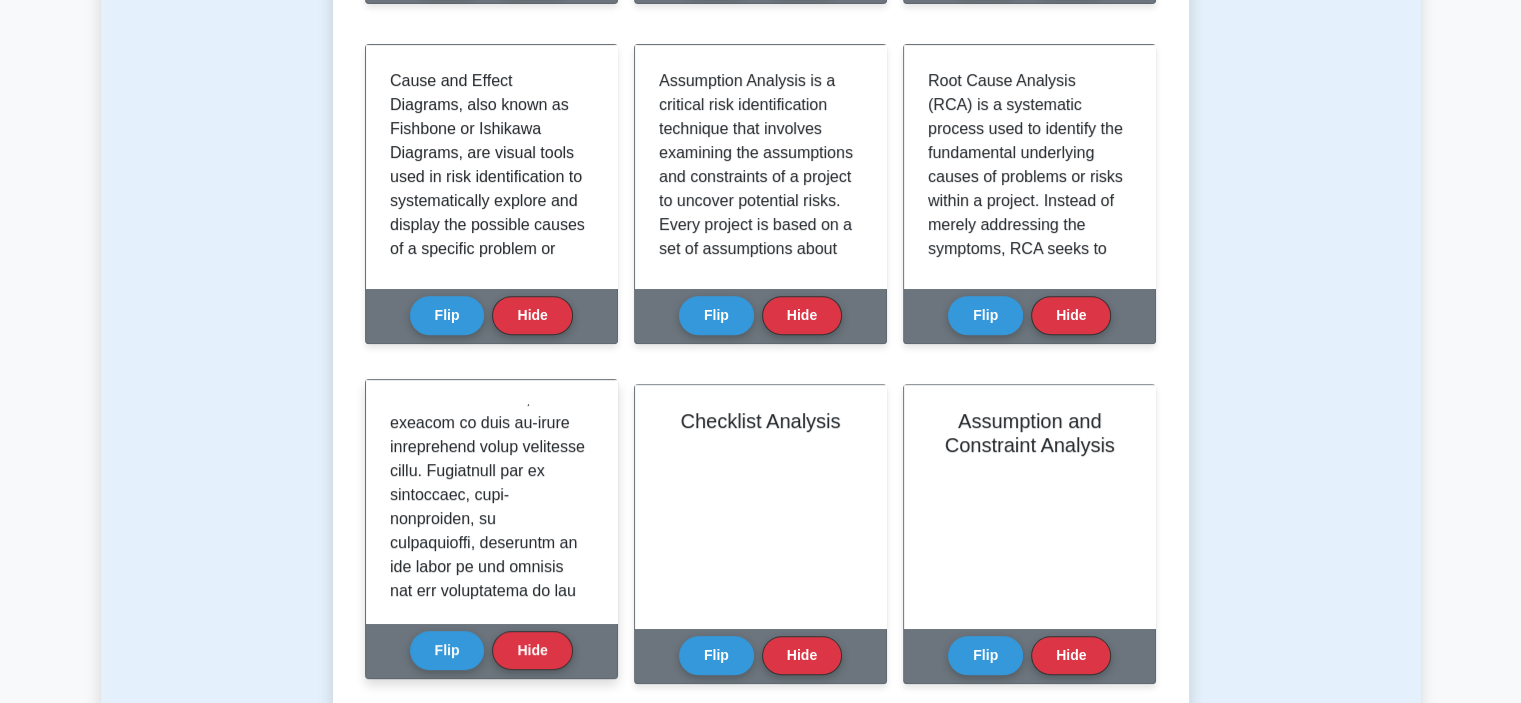 scroll, scrollTop: 1100, scrollLeft: 0, axis: vertical 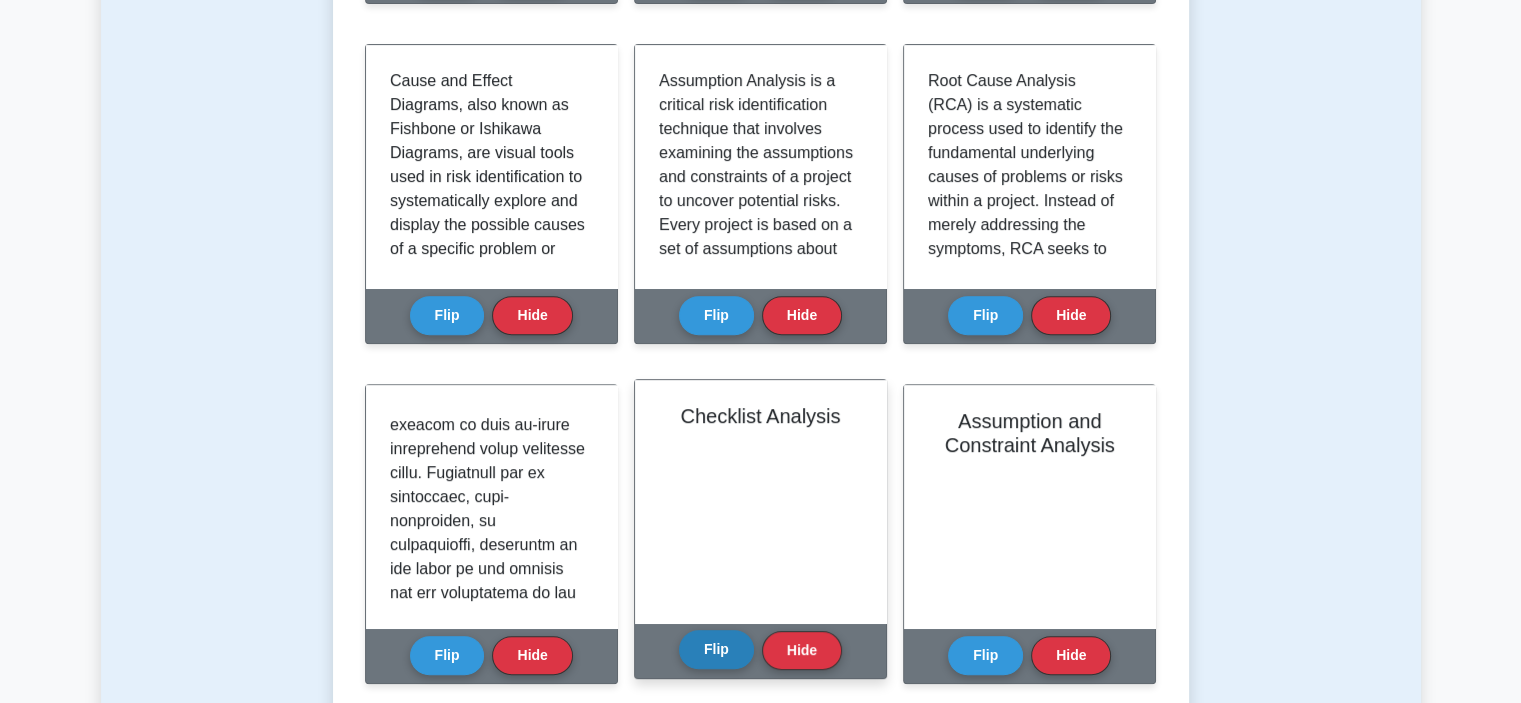 click on "Flip" at bounding box center [716, 649] 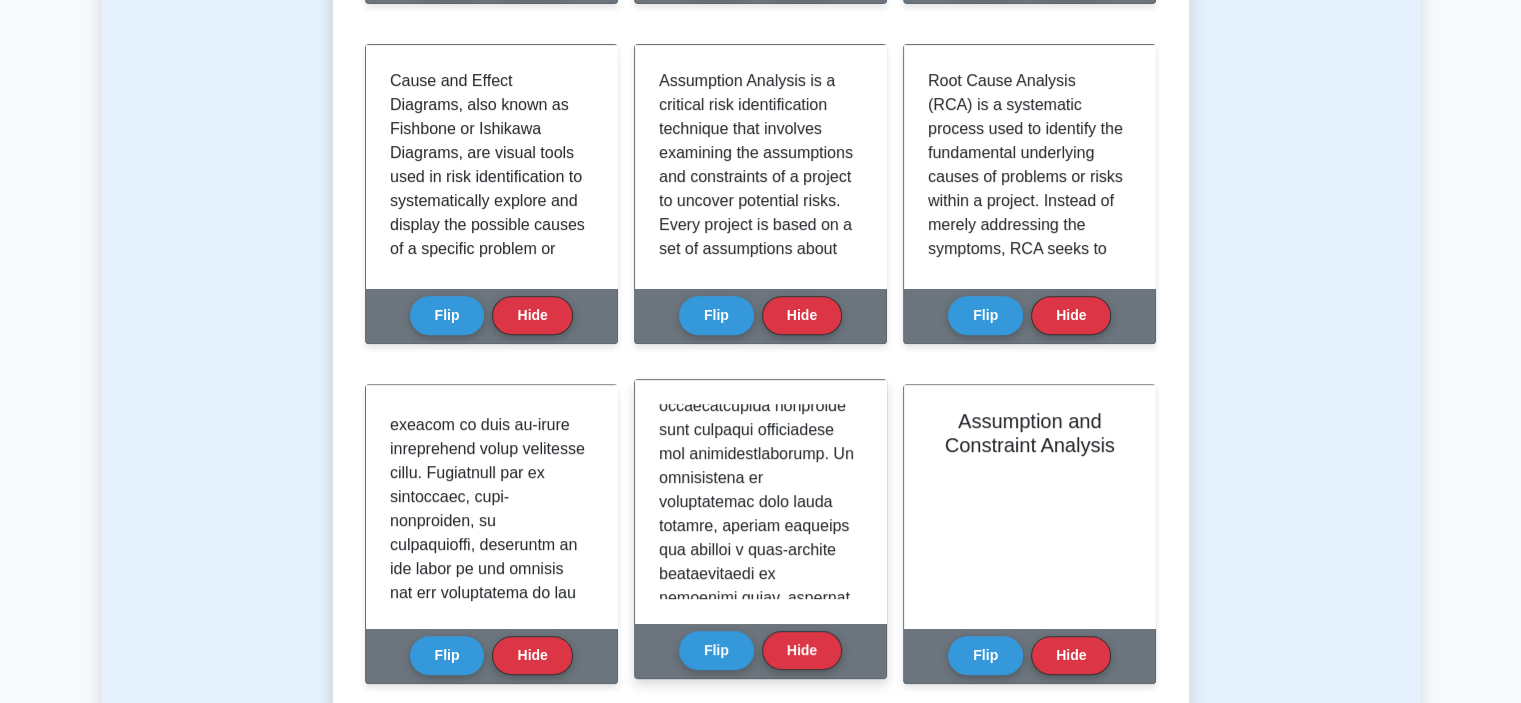 scroll, scrollTop: 2268, scrollLeft: 0, axis: vertical 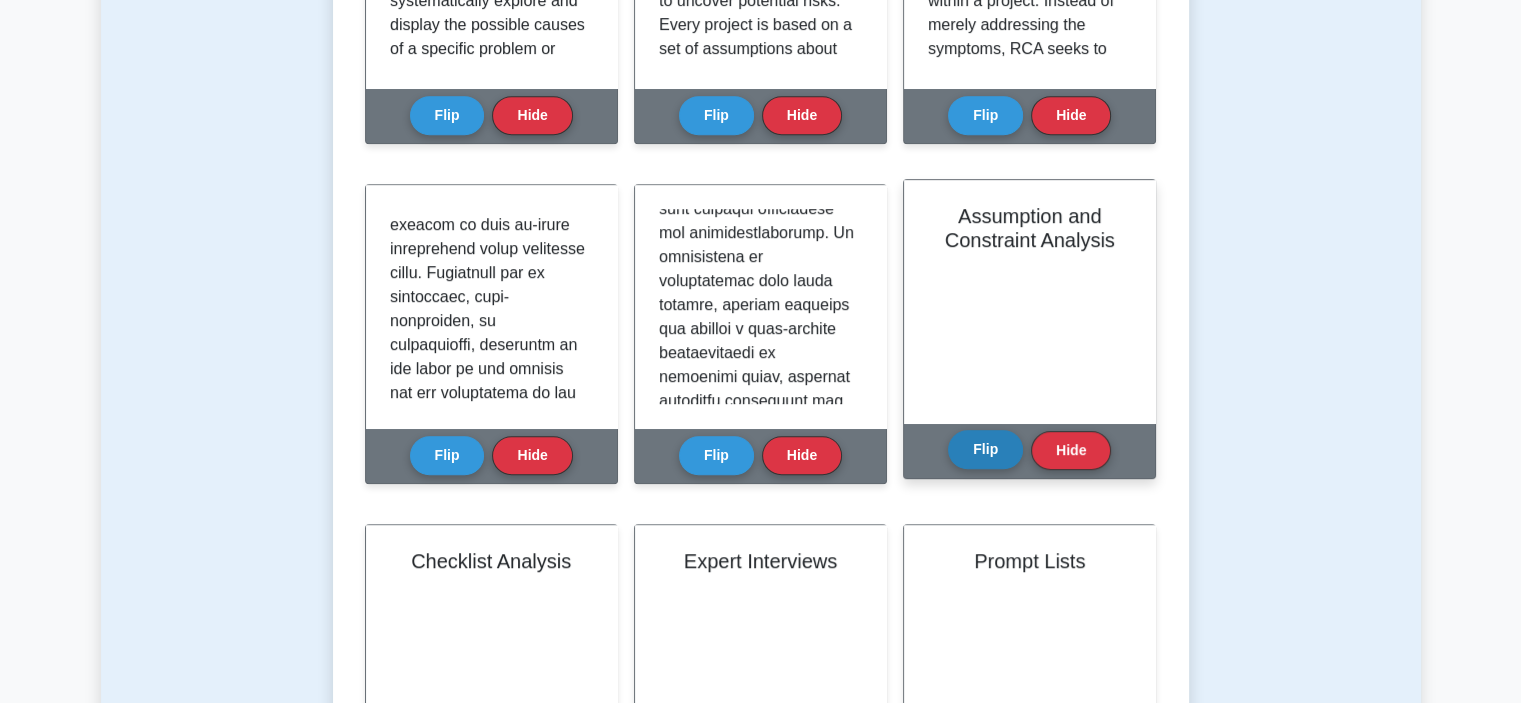 click on "Flip" at bounding box center [985, 449] 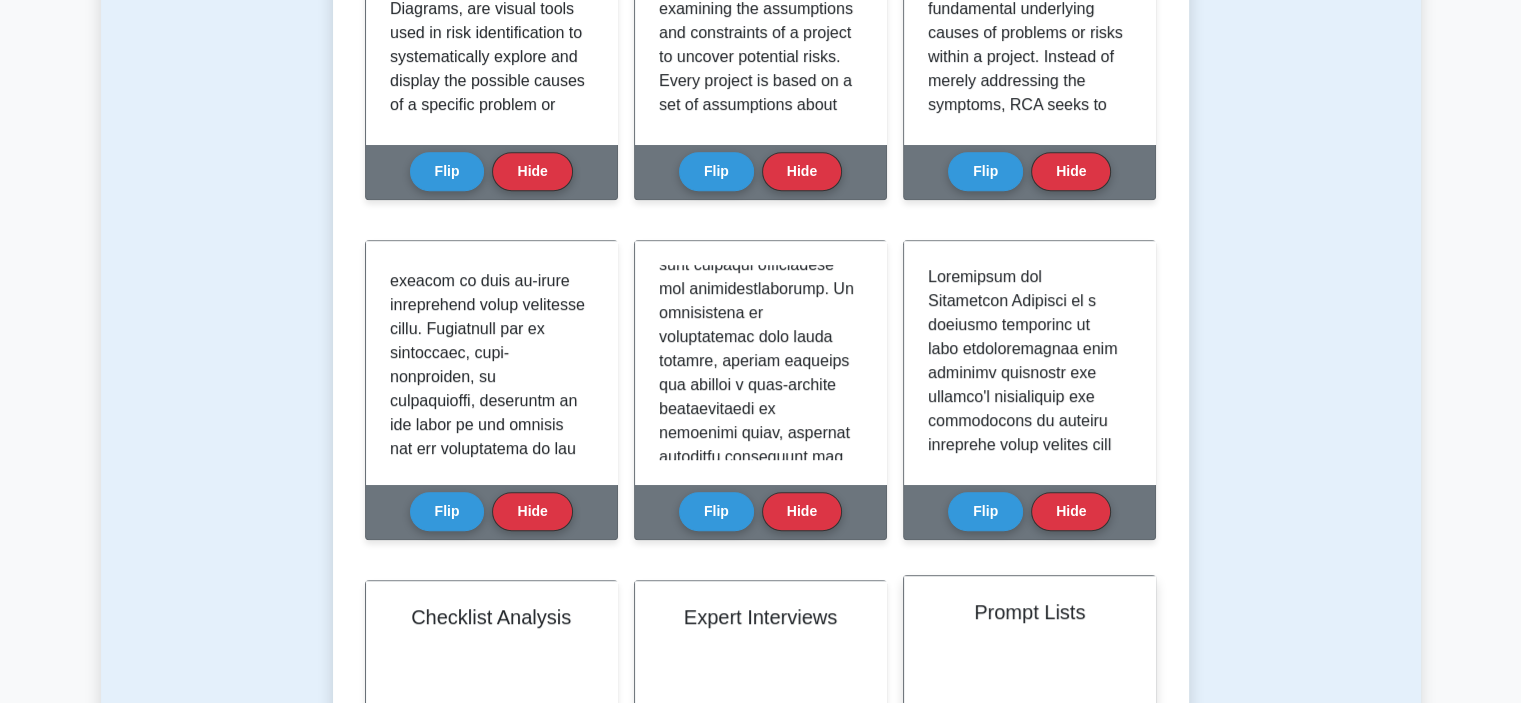 scroll, scrollTop: 900, scrollLeft: 0, axis: vertical 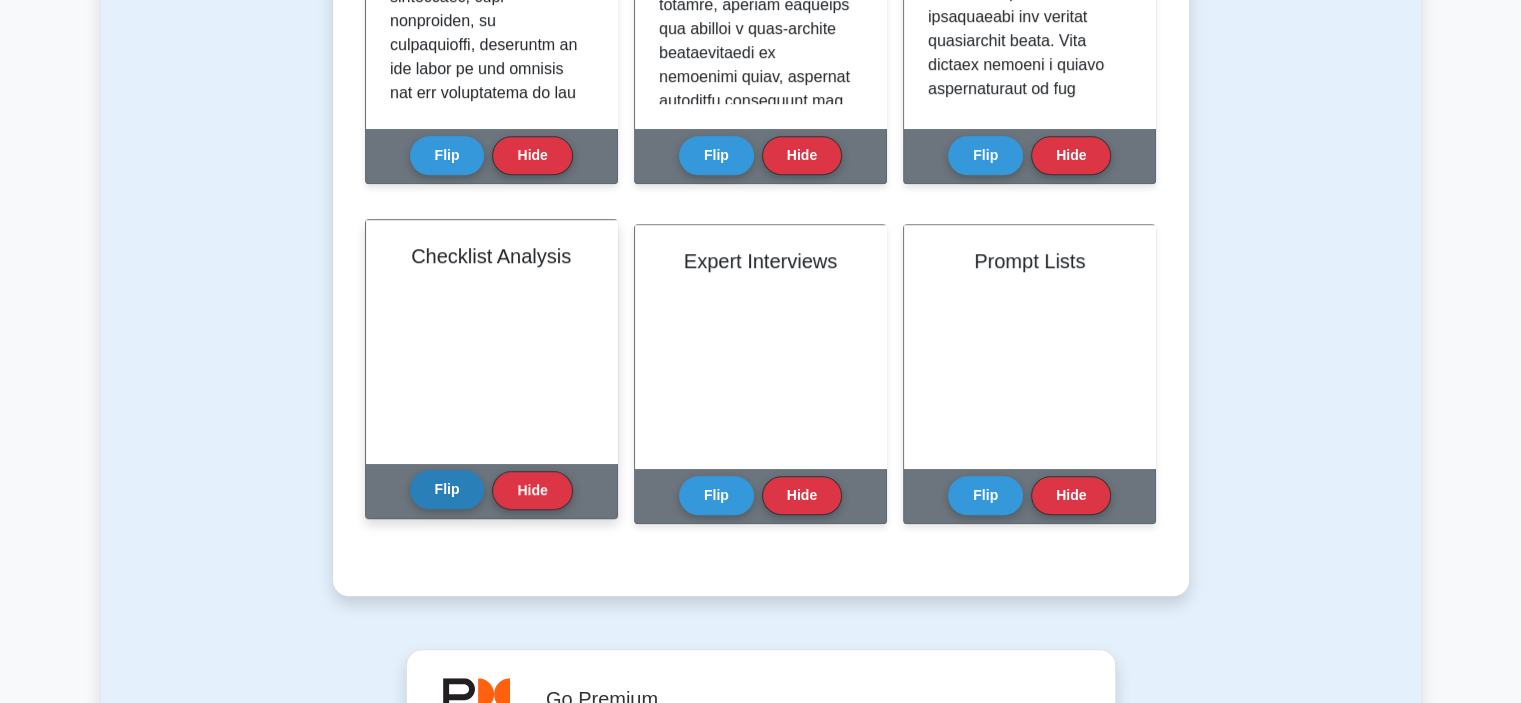 click on "Flip" at bounding box center [447, 489] 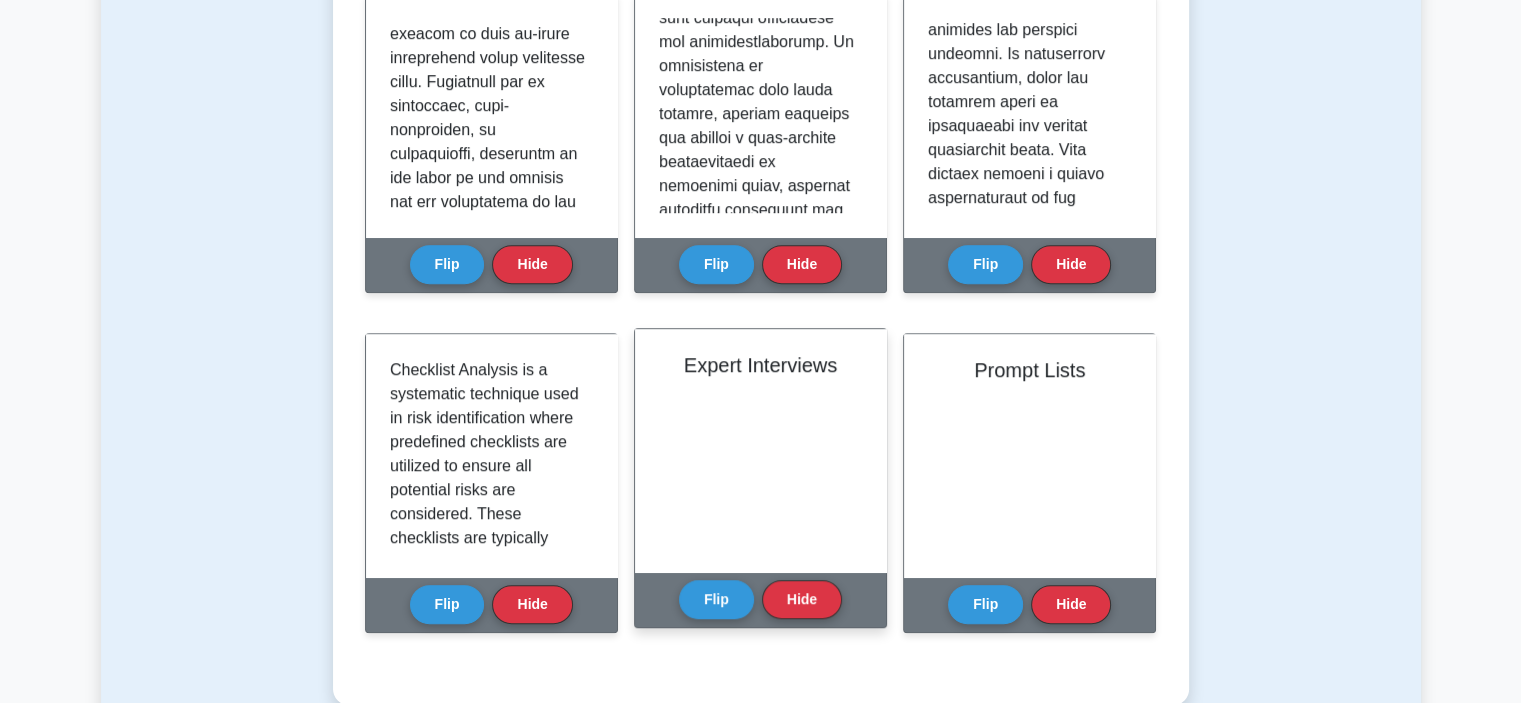 scroll, scrollTop: 1000, scrollLeft: 0, axis: vertical 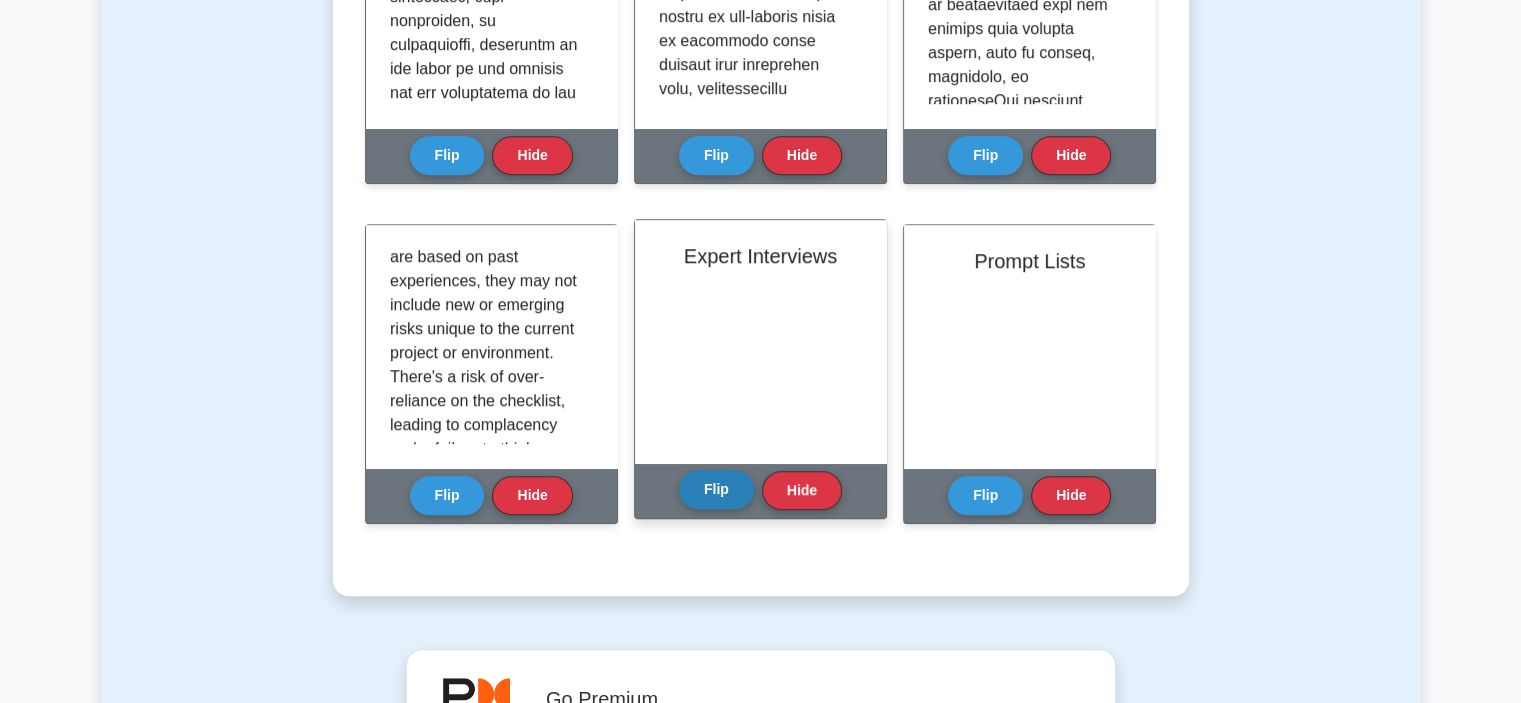 click on "Flip" at bounding box center [716, 489] 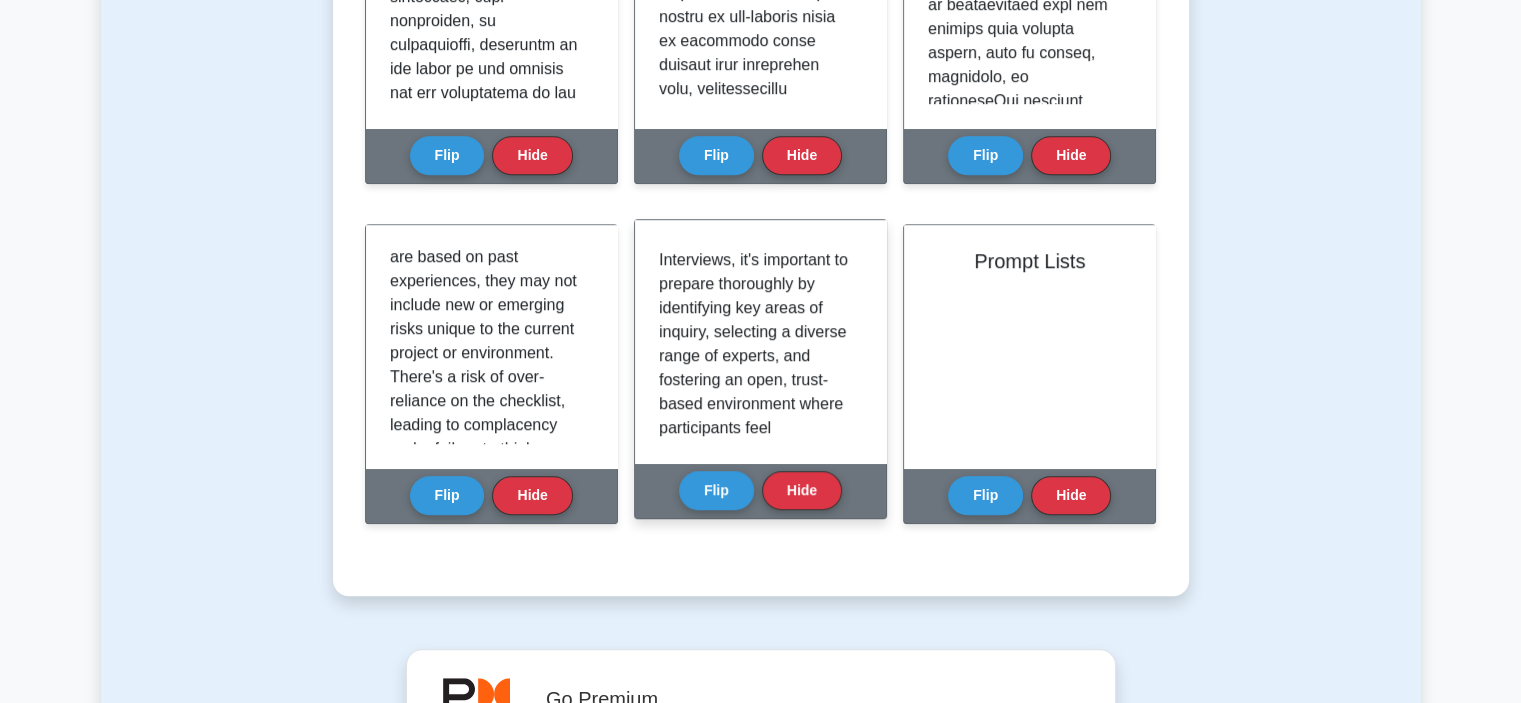 scroll, scrollTop: 2060, scrollLeft: 0, axis: vertical 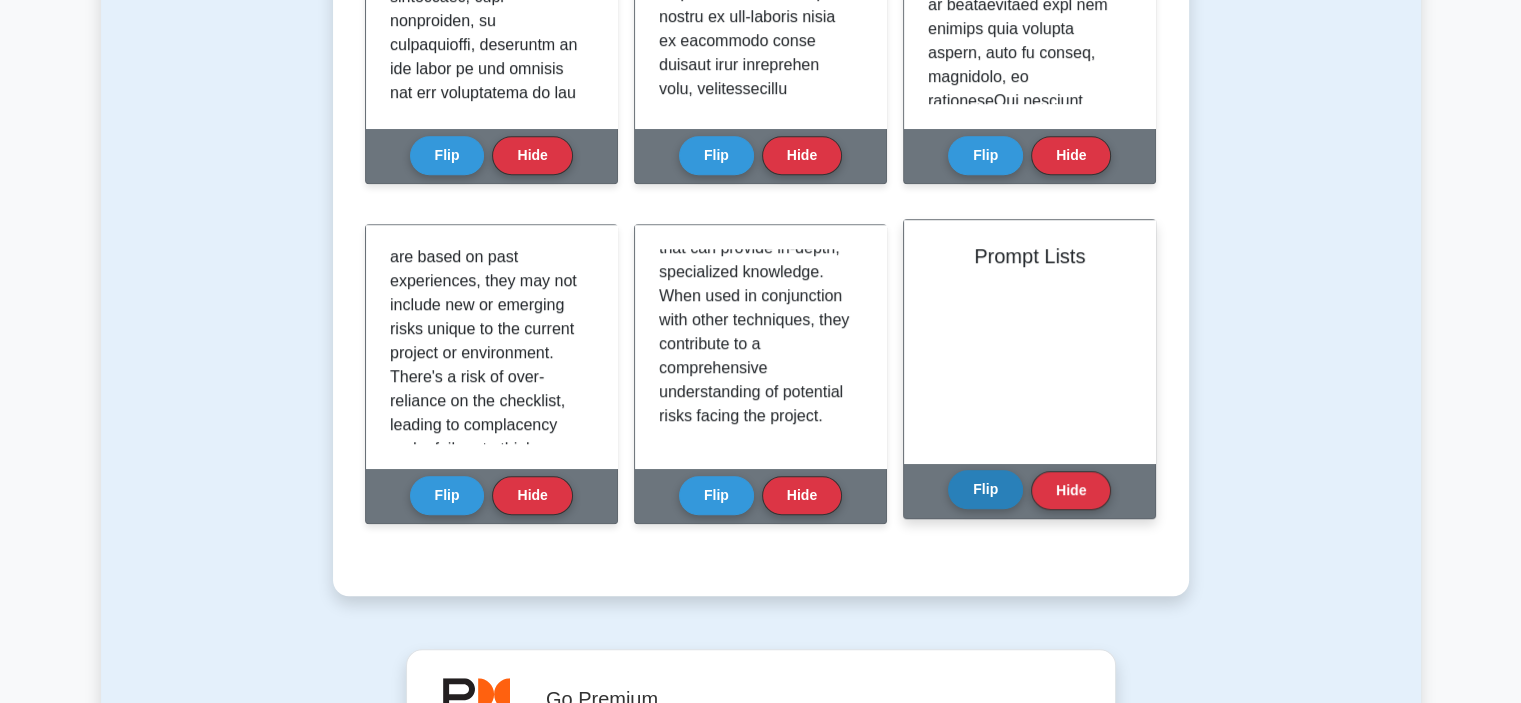 click on "Flip" at bounding box center (985, 489) 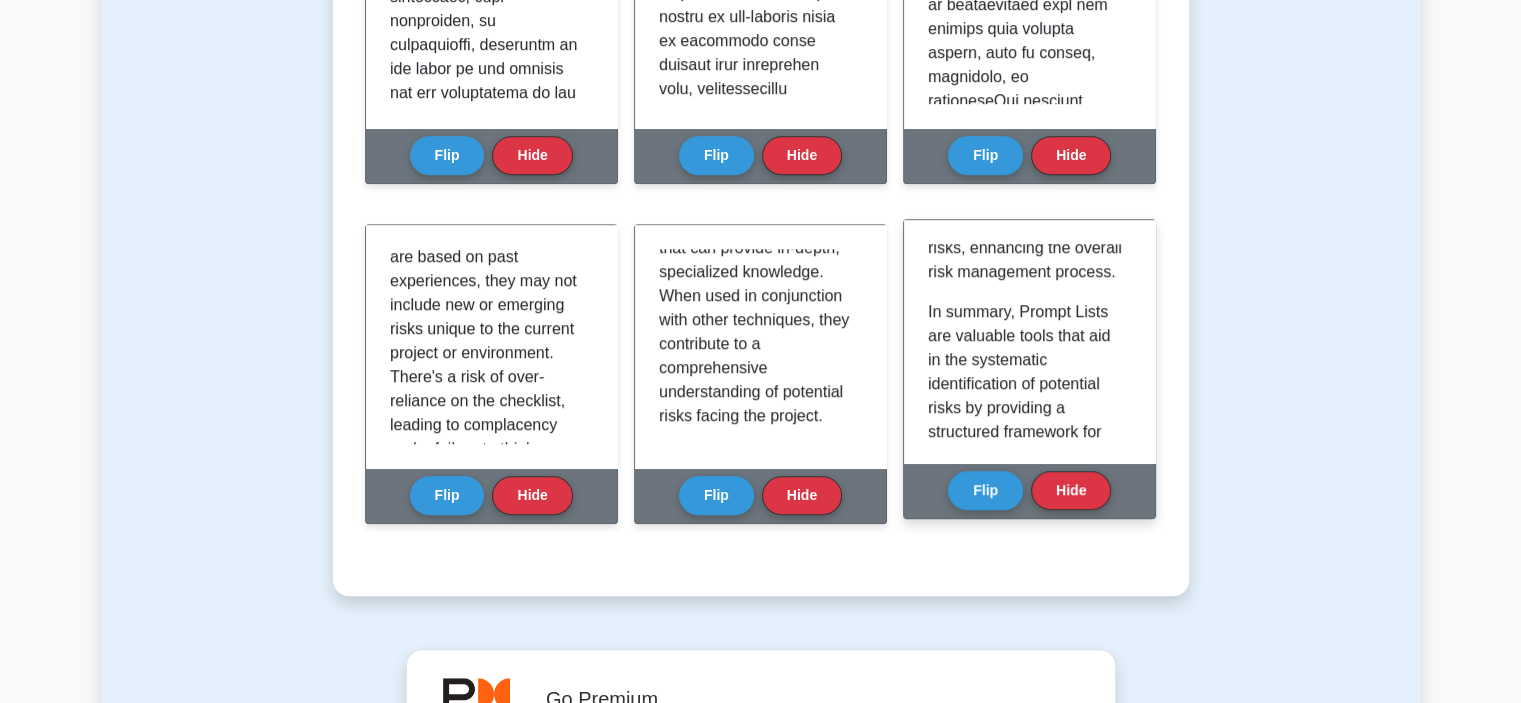 scroll, scrollTop: 2172, scrollLeft: 0, axis: vertical 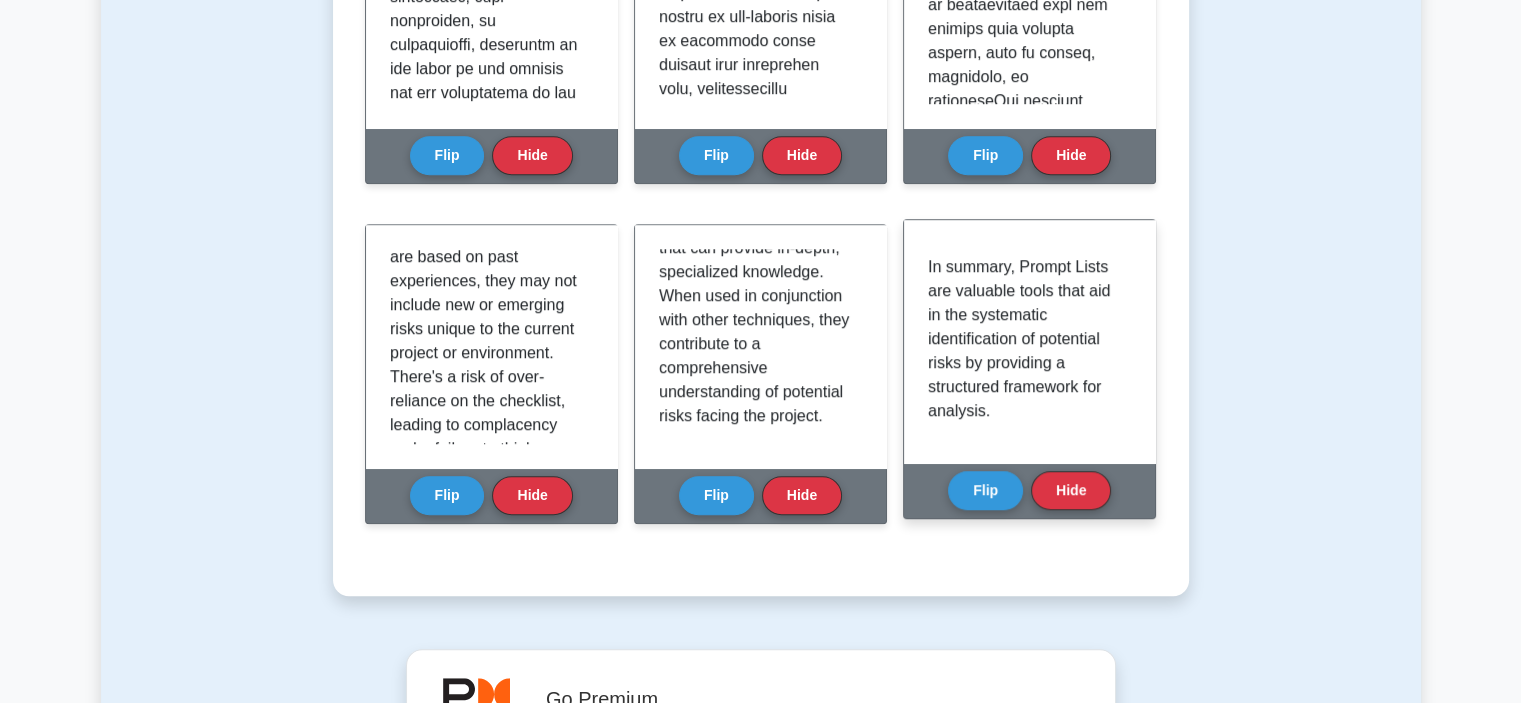 click on "In summary, Prompt Lists are valuable tools that aid in the systematic identification of potential risks by providing a structured framework for analysis." at bounding box center [1025, 339] 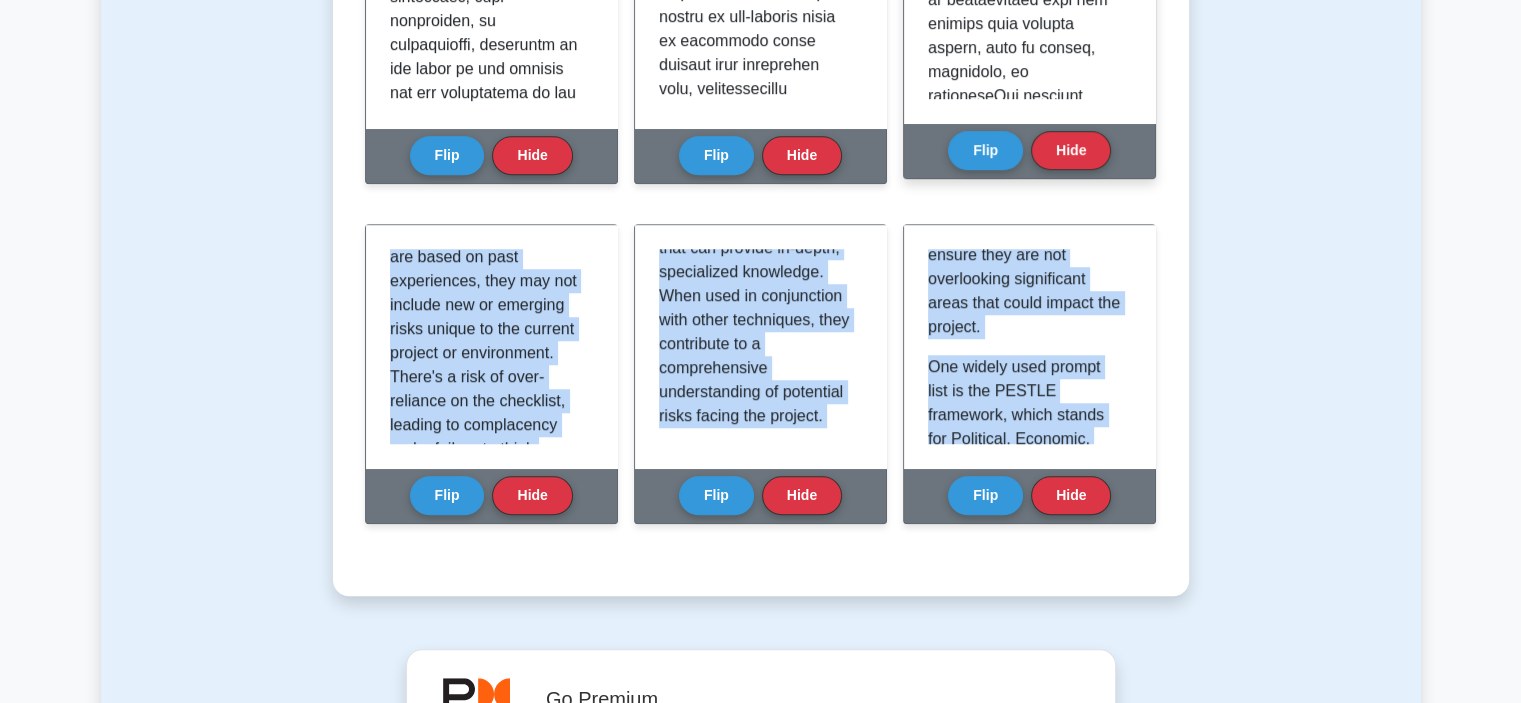 scroll, scrollTop: 0, scrollLeft: 0, axis: both 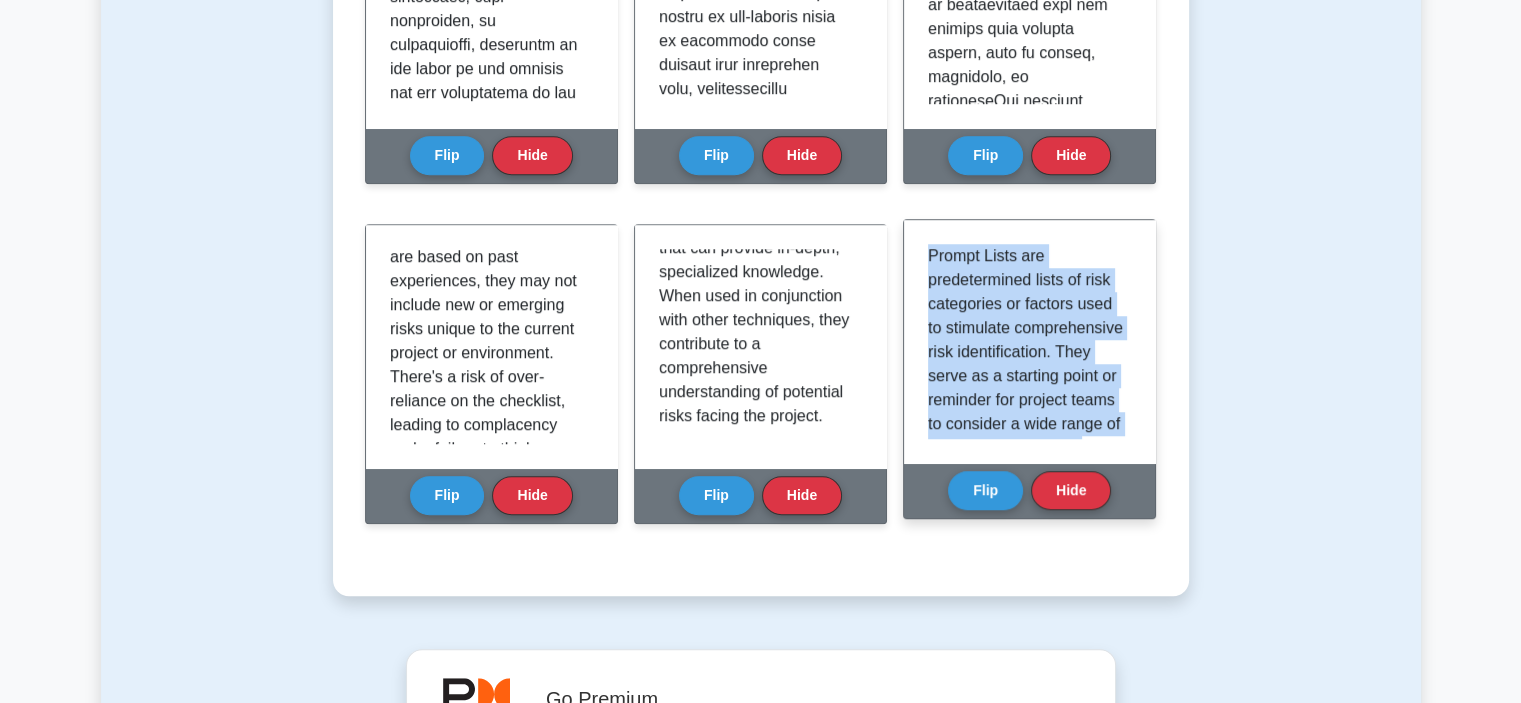 drag, startPoint x: 987, startPoint y: 414, endPoint x: 927, endPoint y: 252, distance: 172.75417 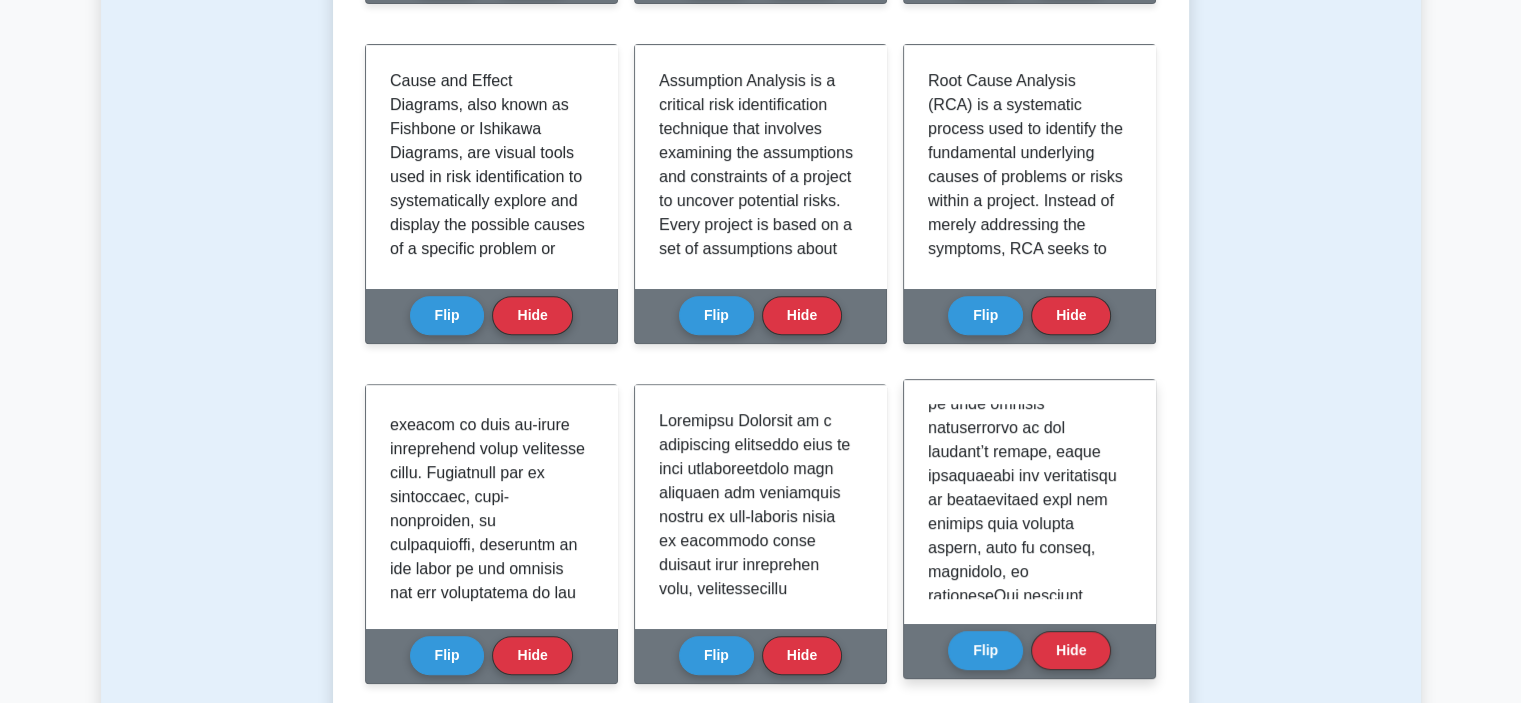 scroll, scrollTop: 0, scrollLeft: 0, axis: both 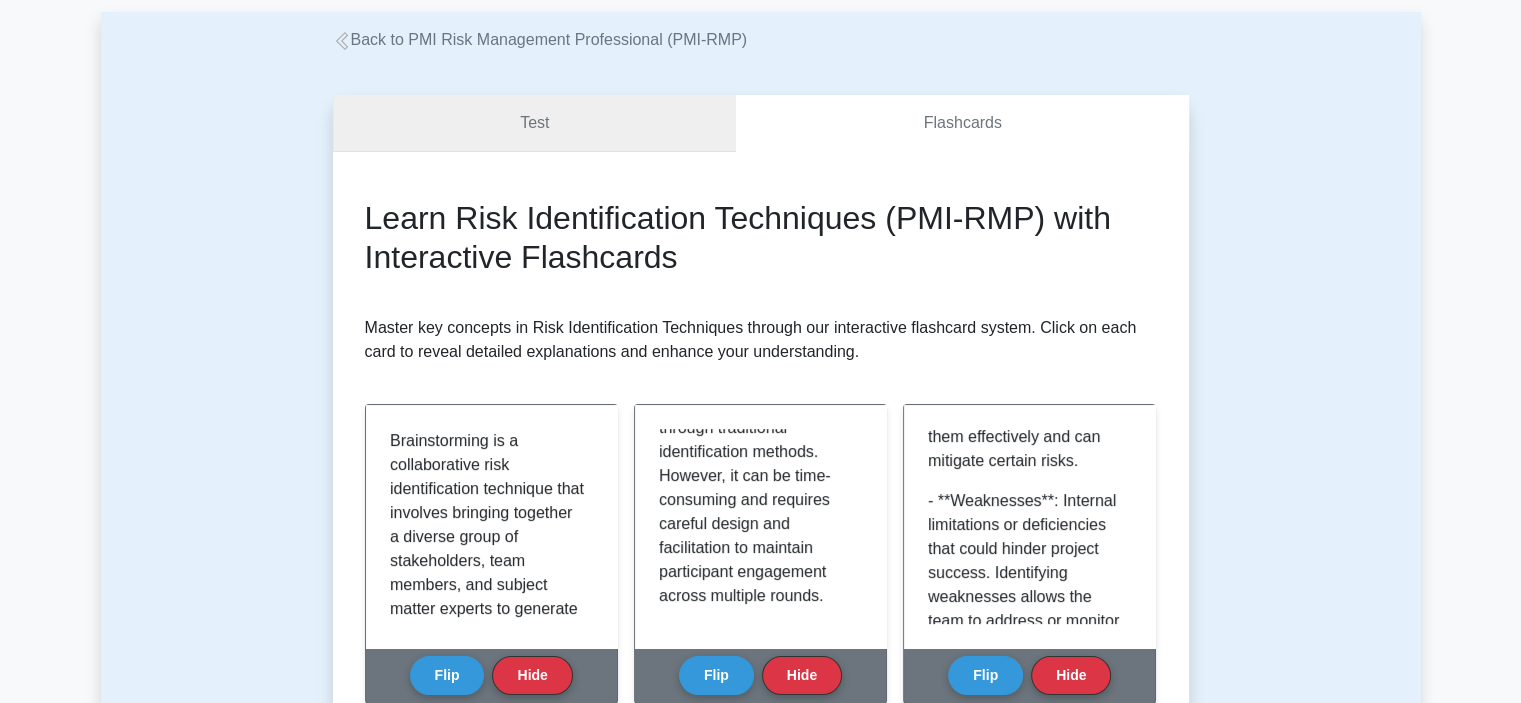 click on "Test" at bounding box center (535, 123) 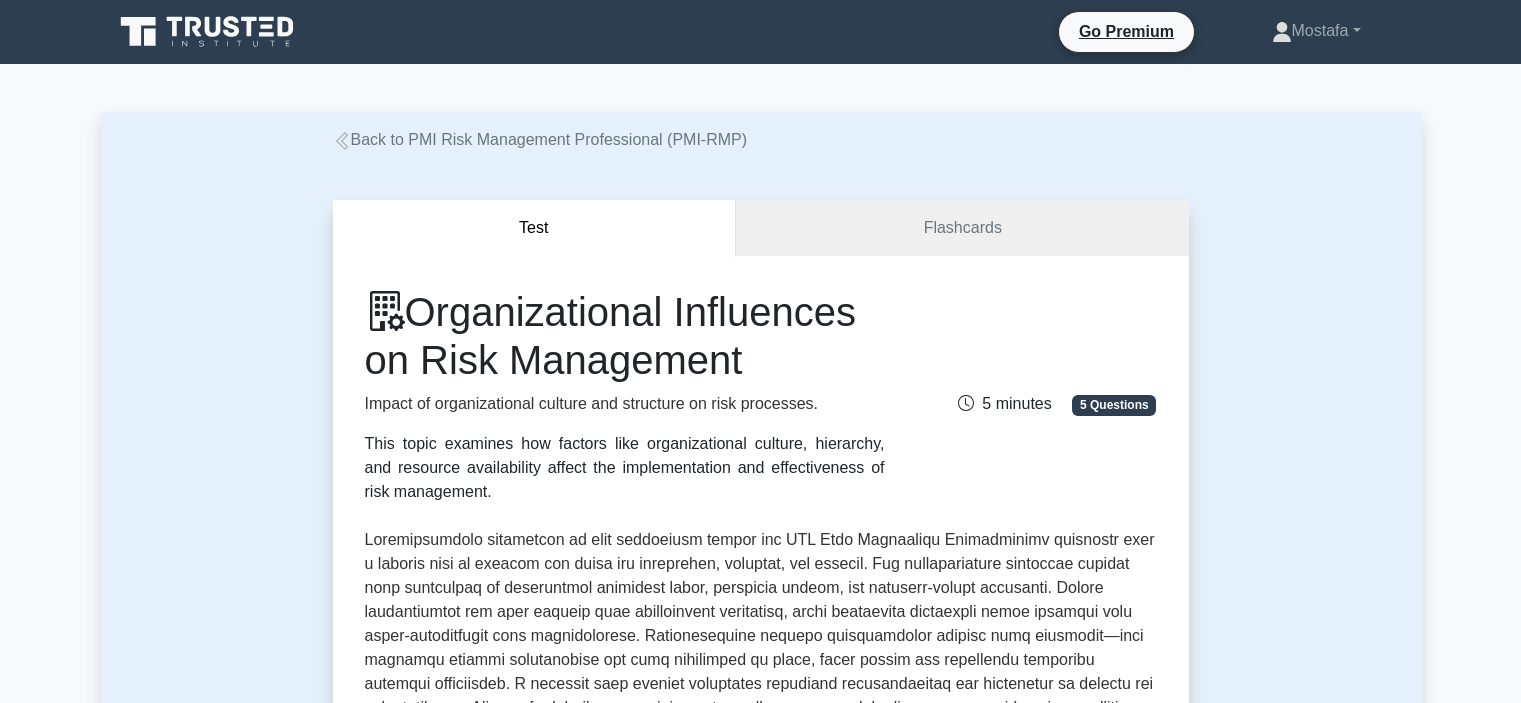 scroll, scrollTop: 0, scrollLeft: 0, axis: both 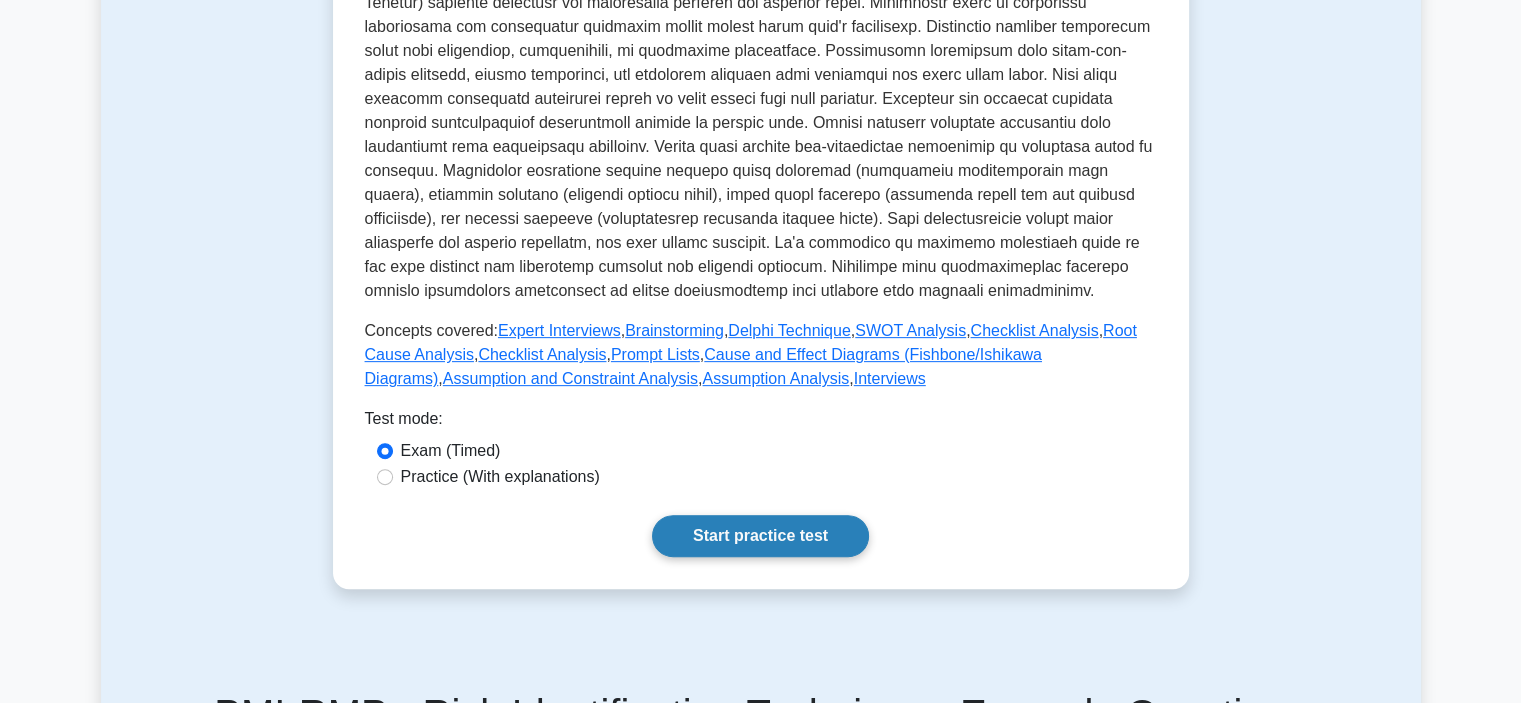 click on "Start practice test" at bounding box center [760, 536] 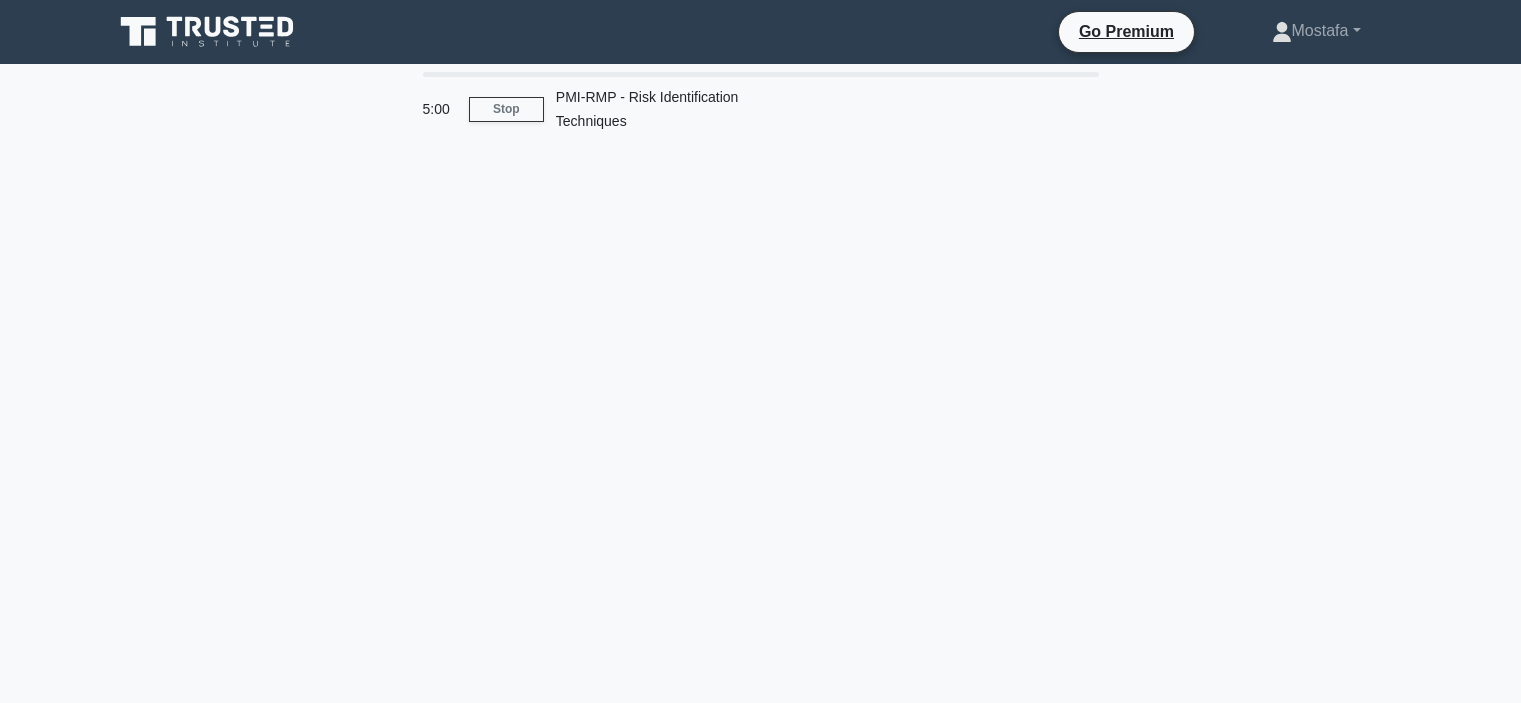 scroll, scrollTop: 0, scrollLeft: 0, axis: both 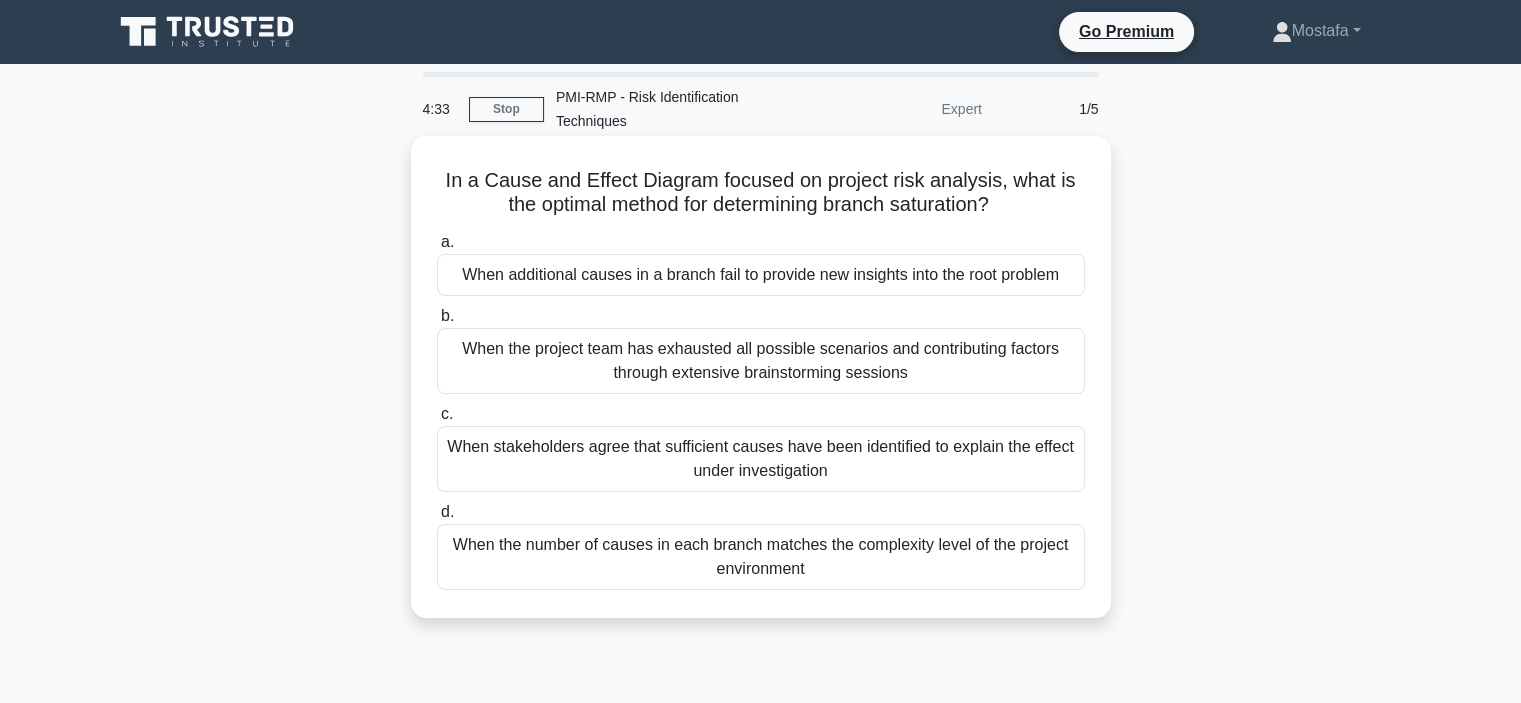 click on "When the project team has exhausted all possible scenarios and contributing factors through extensive brainstorming sessions" at bounding box center [761, 361] 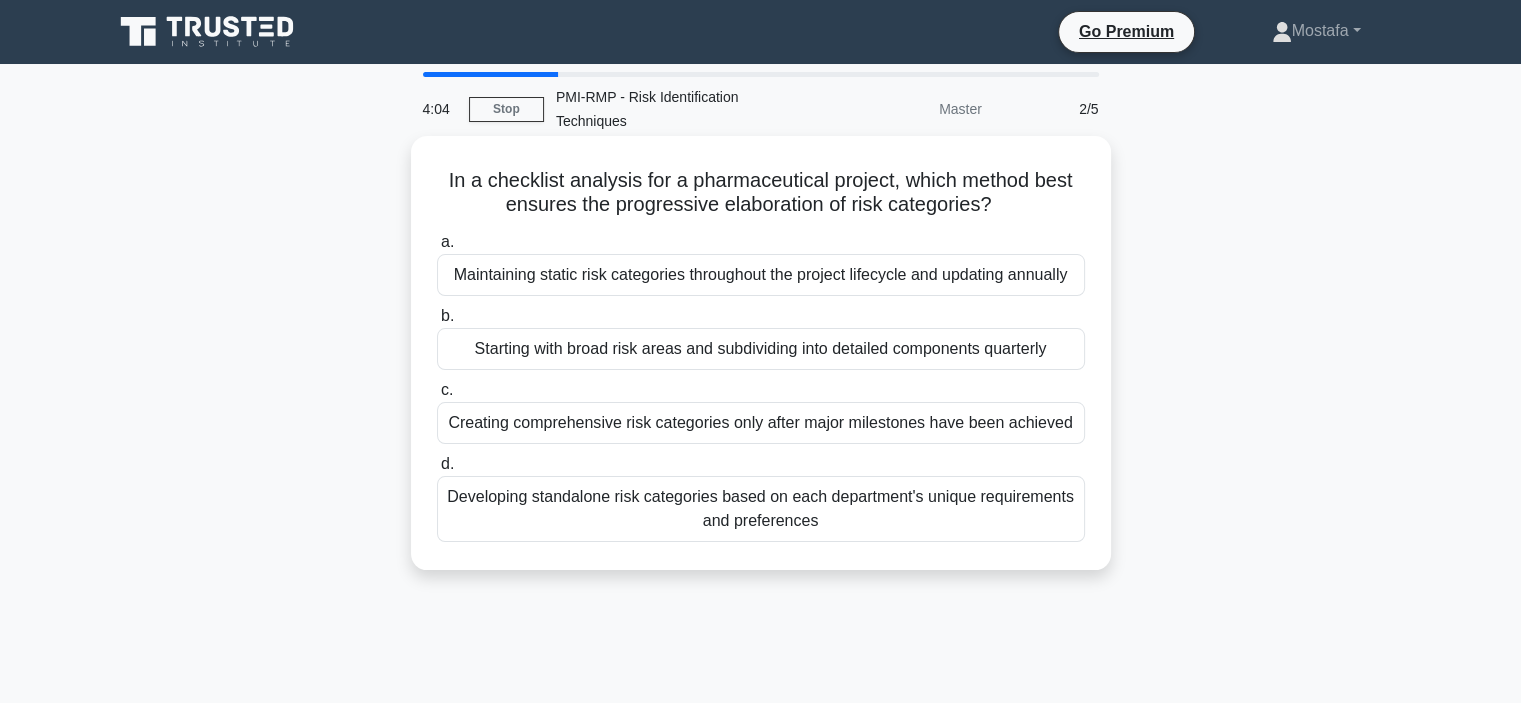 click on "Developing standalone risk categories based on each department's unique requirements and preferences" at bounding box center (761, 509) 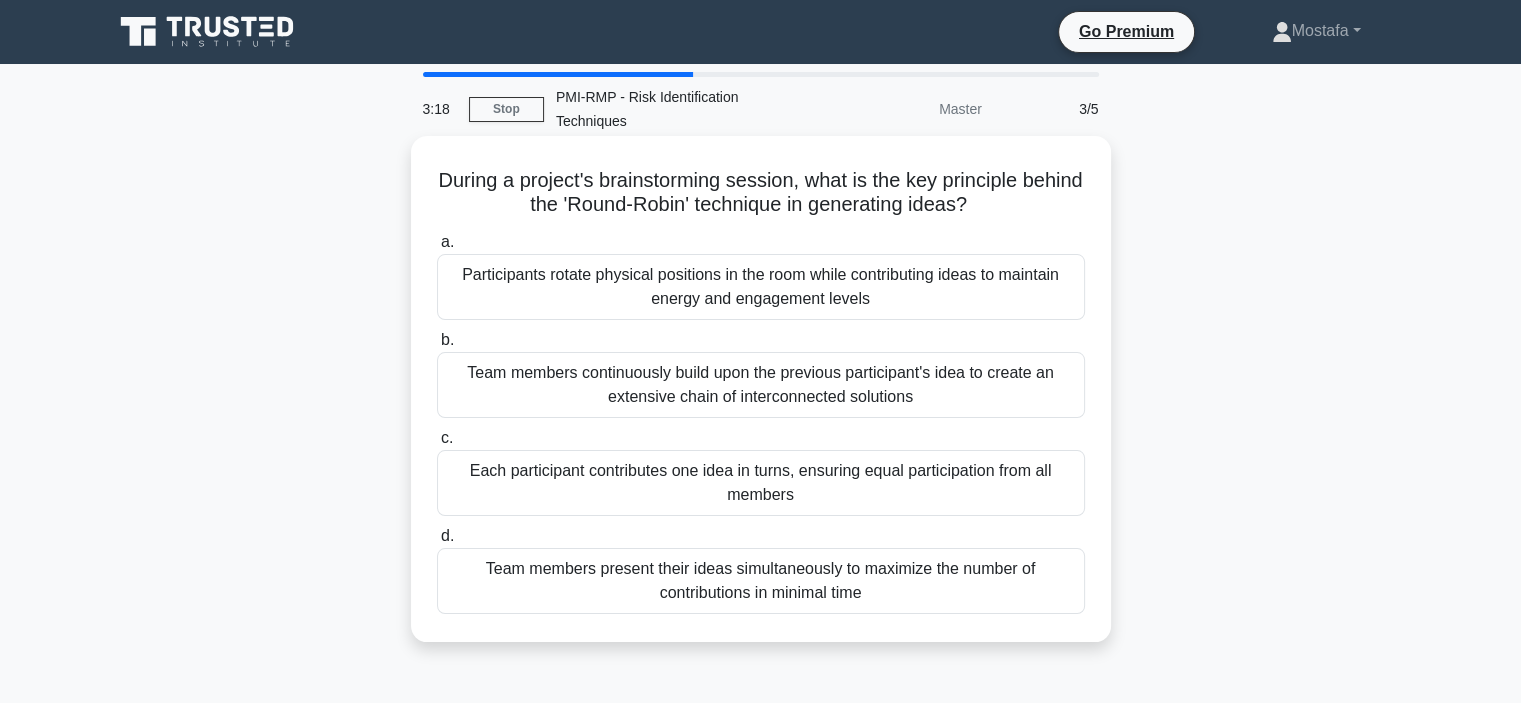click on "Team members continuously build upon the previous participant's idea to create an extensive chain of interconnected solutions" at bounding box center (761, 385) 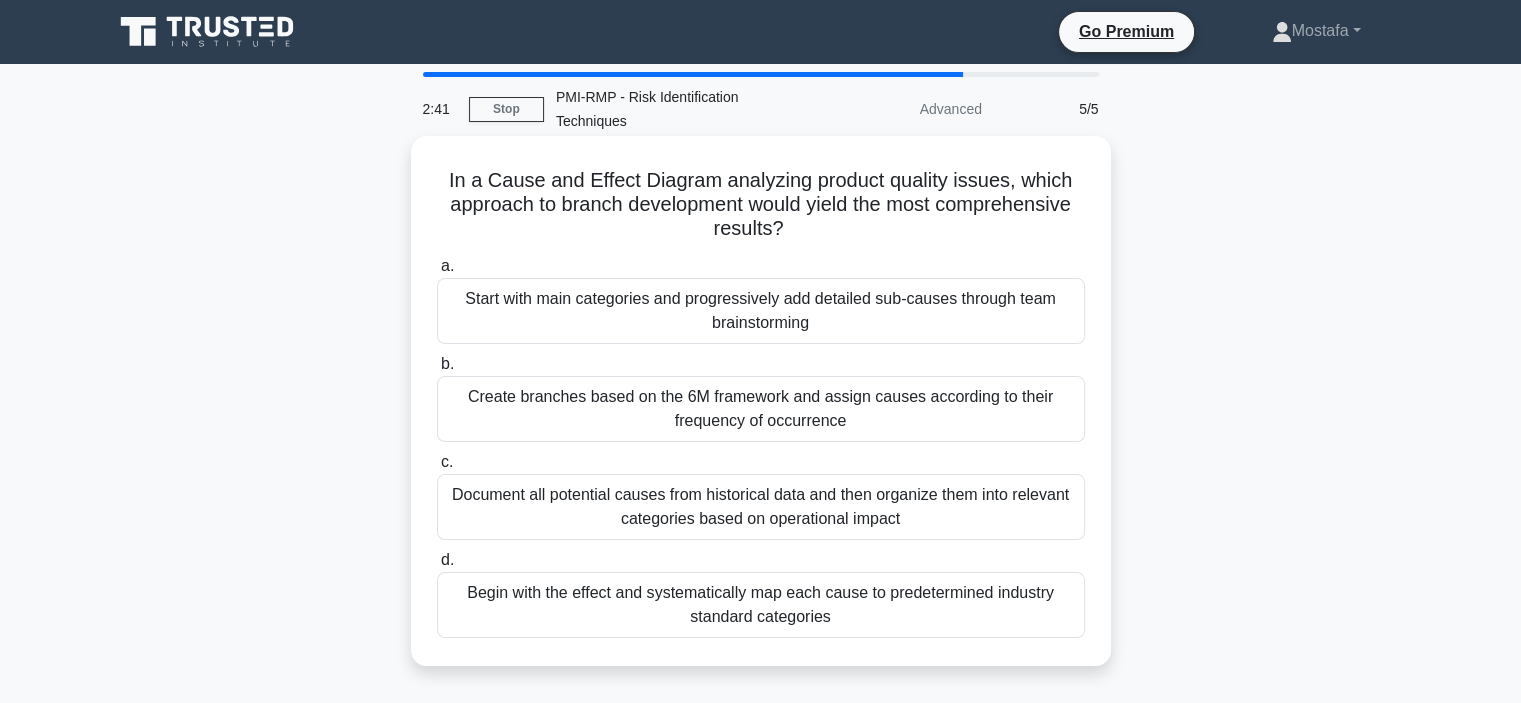 click on "Document all potential causes from historical data and then organize them into relevant categories based on operational impact" at bounding box center (761, 507) 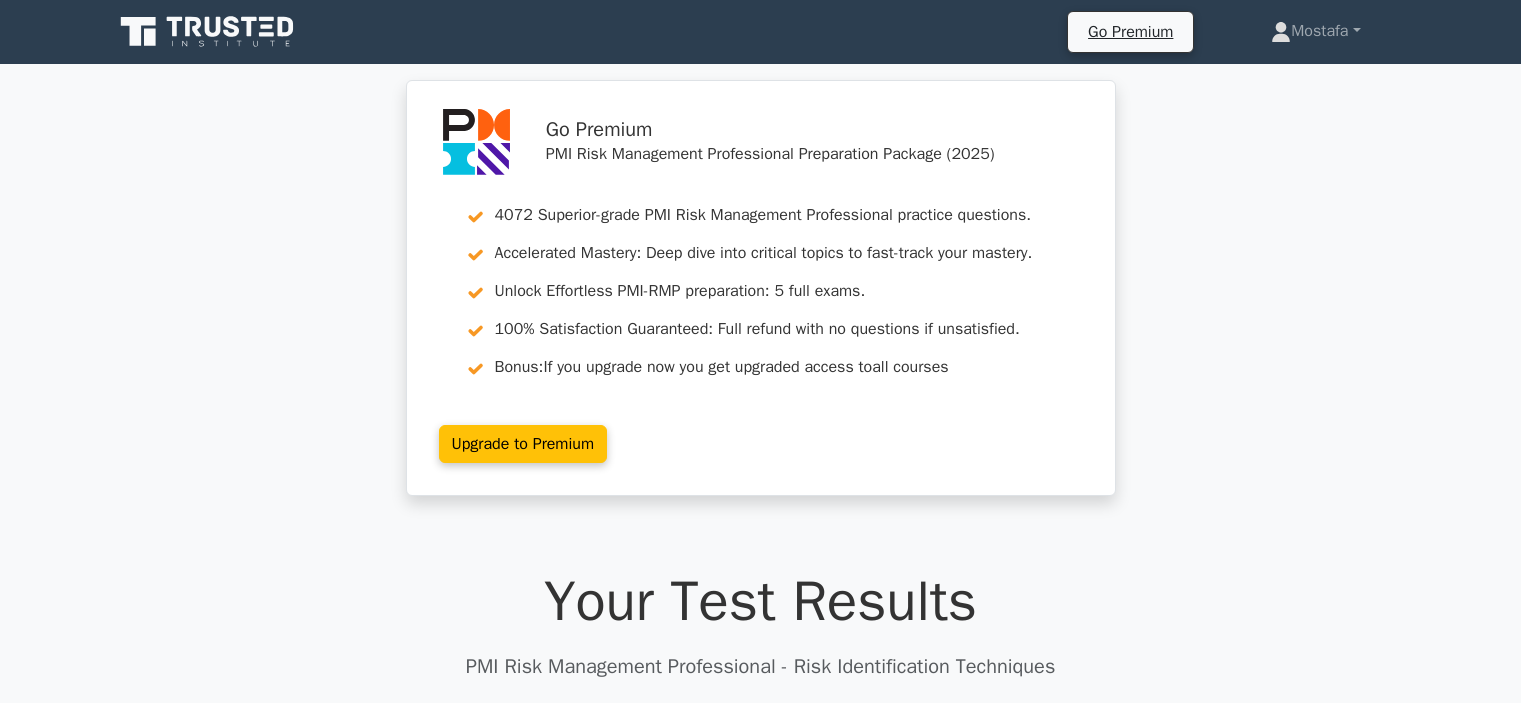 scroll, scrollTop: 0, scrollLeft: 0, axis: both 